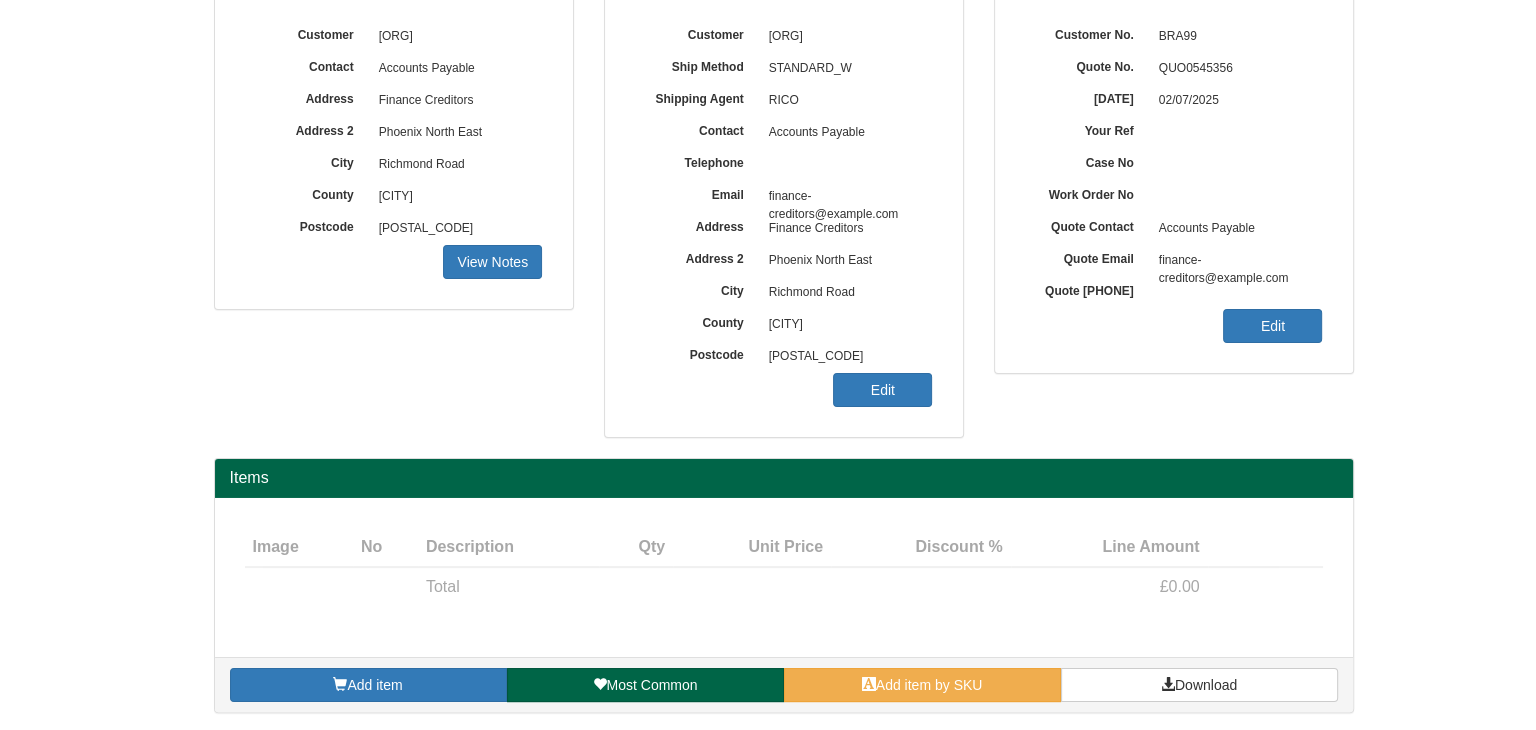 scroll, scrollTop: 241, scrollLeft: 0, axis: vertical 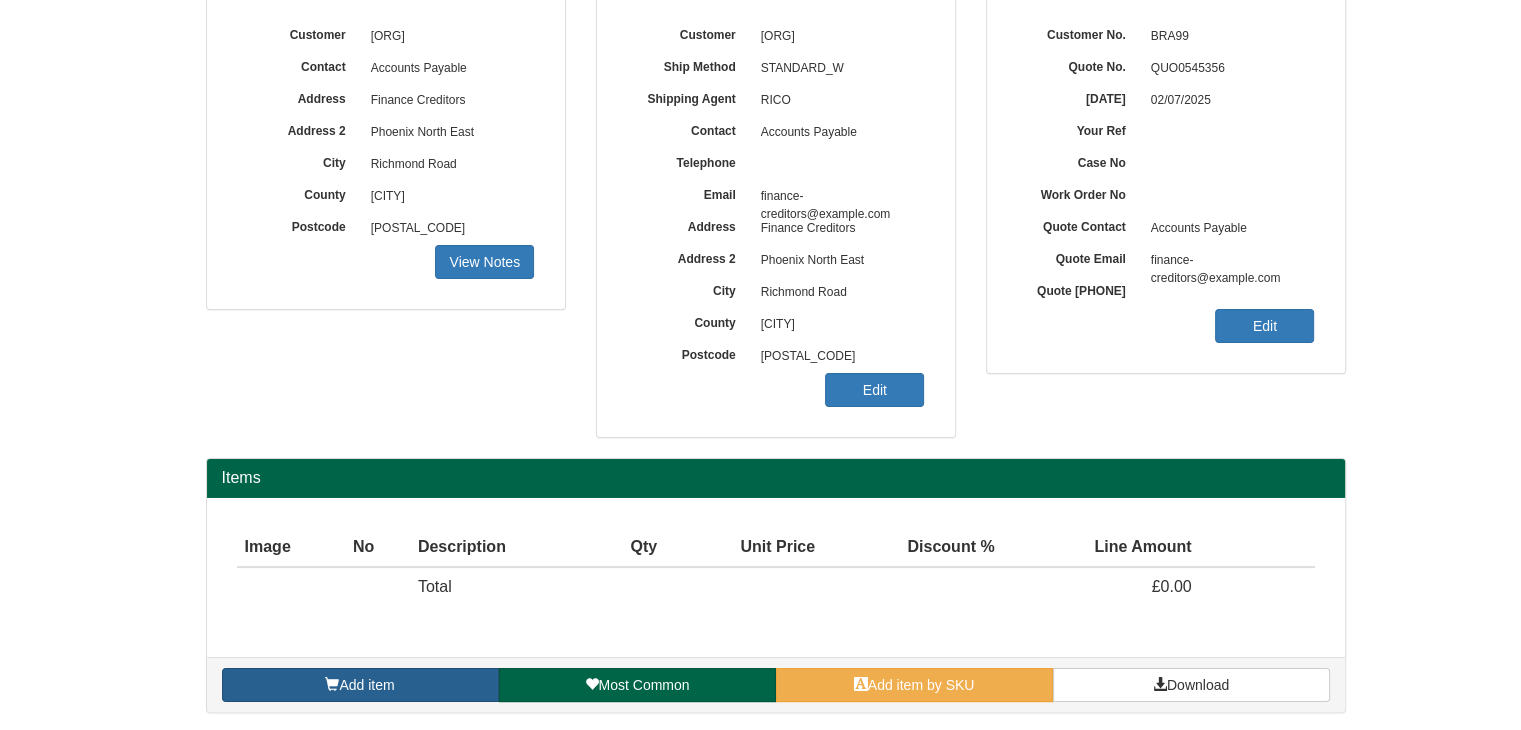 click on "Add item" at bounding box center (360, 685) 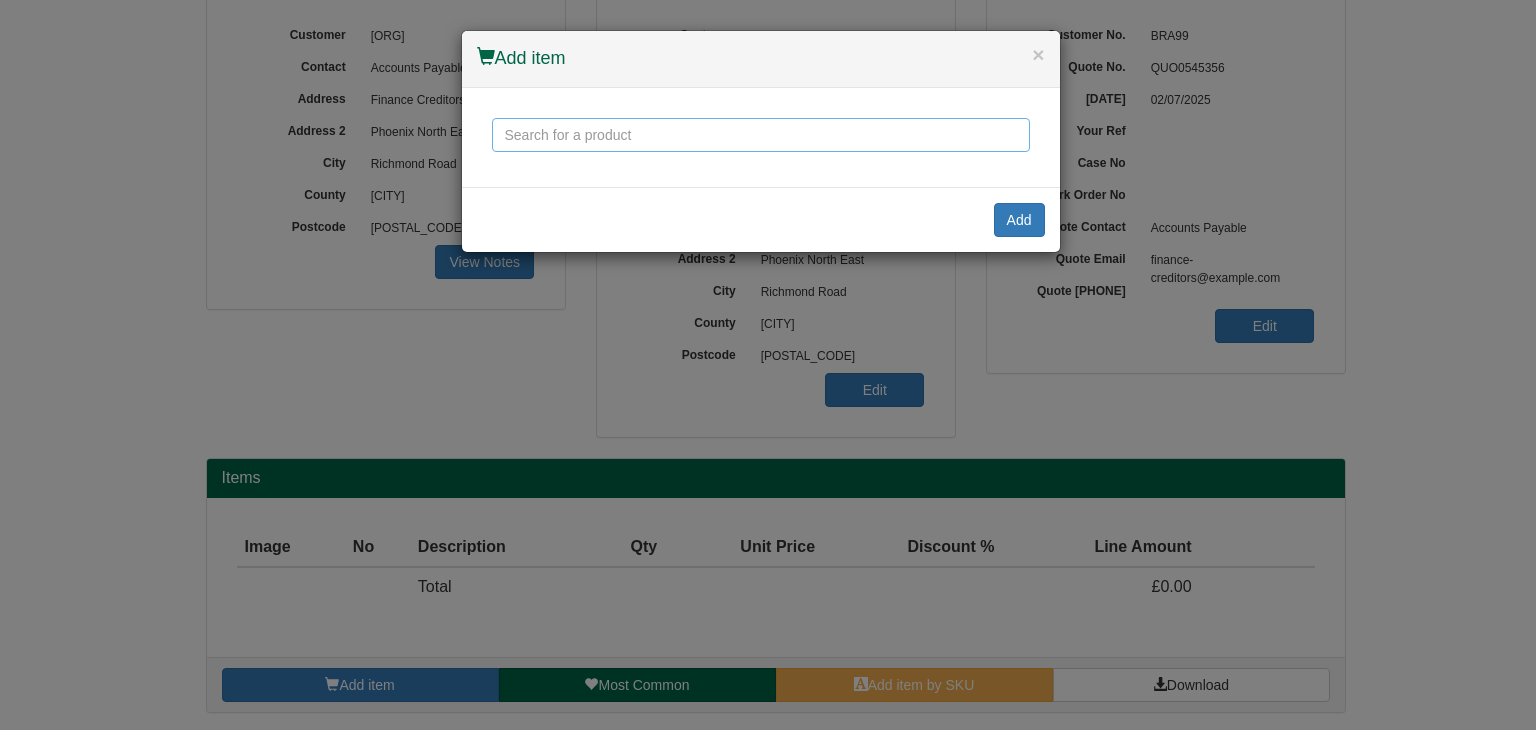 click at bounding box center (761, 135) 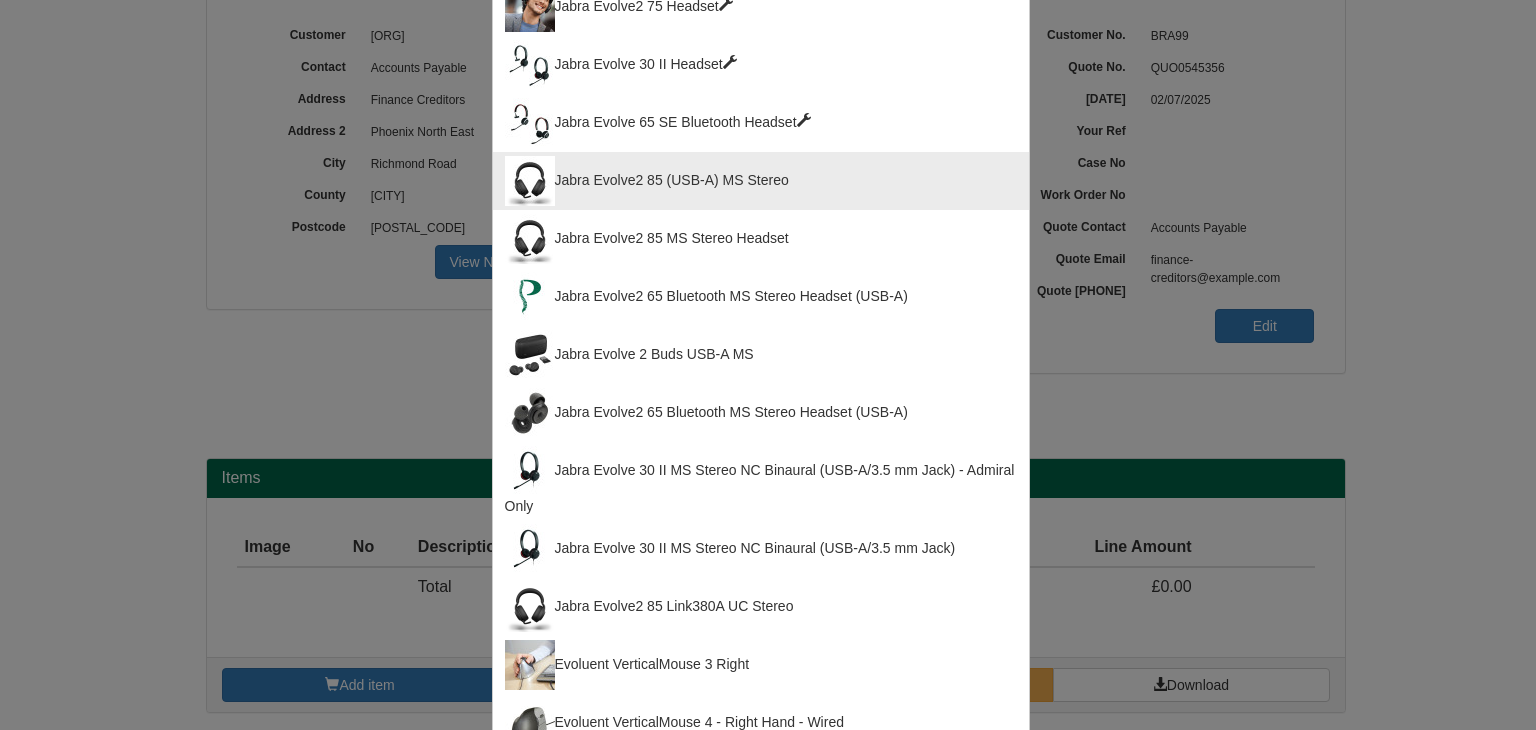 scroll, scrollTop: 633, scrollLeft: 0, axis: vertical 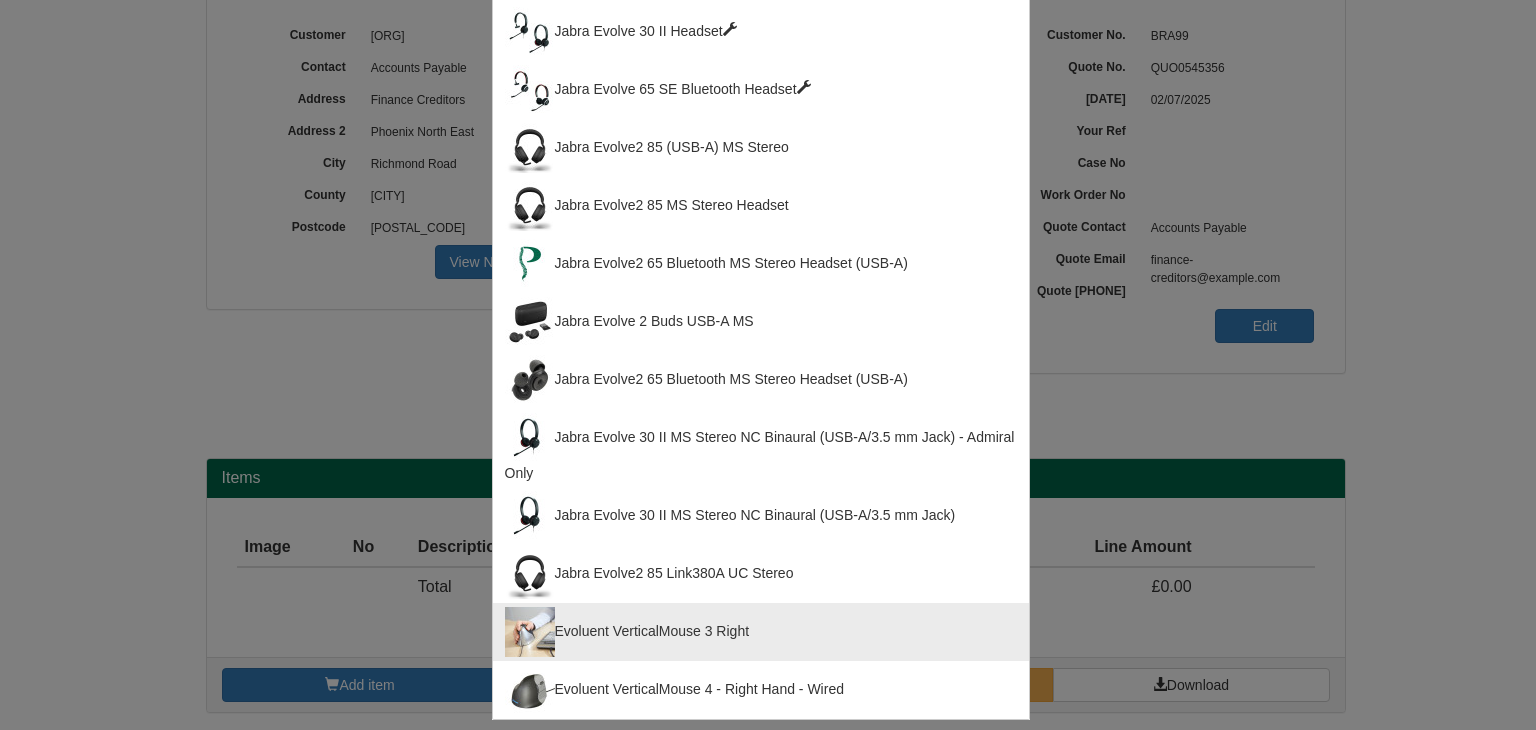 click on "Evoluent VerticalMouse 3 Right" at bounding box center [761, 632] 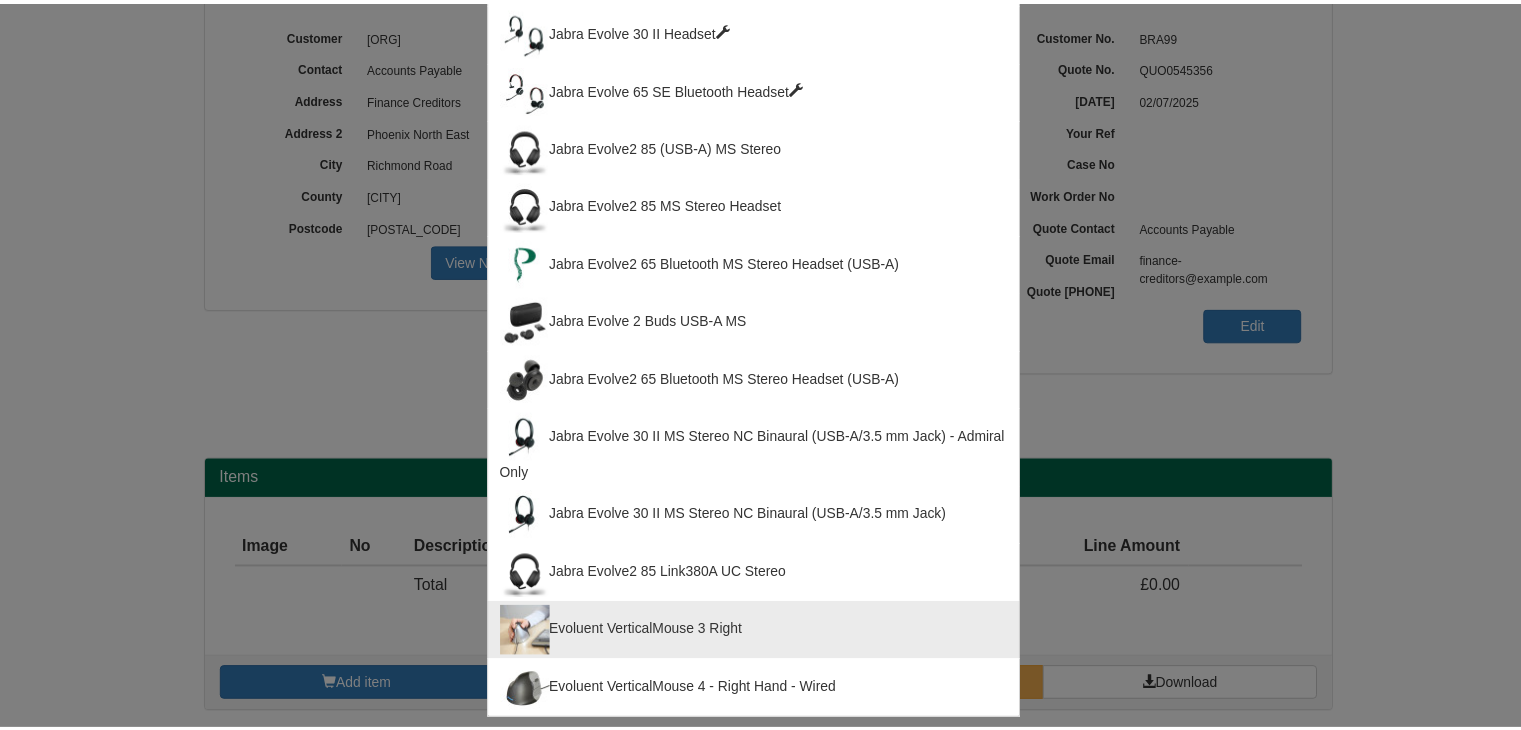 scroll, scrollTop: 0, scrollLeft: 0, axis: both 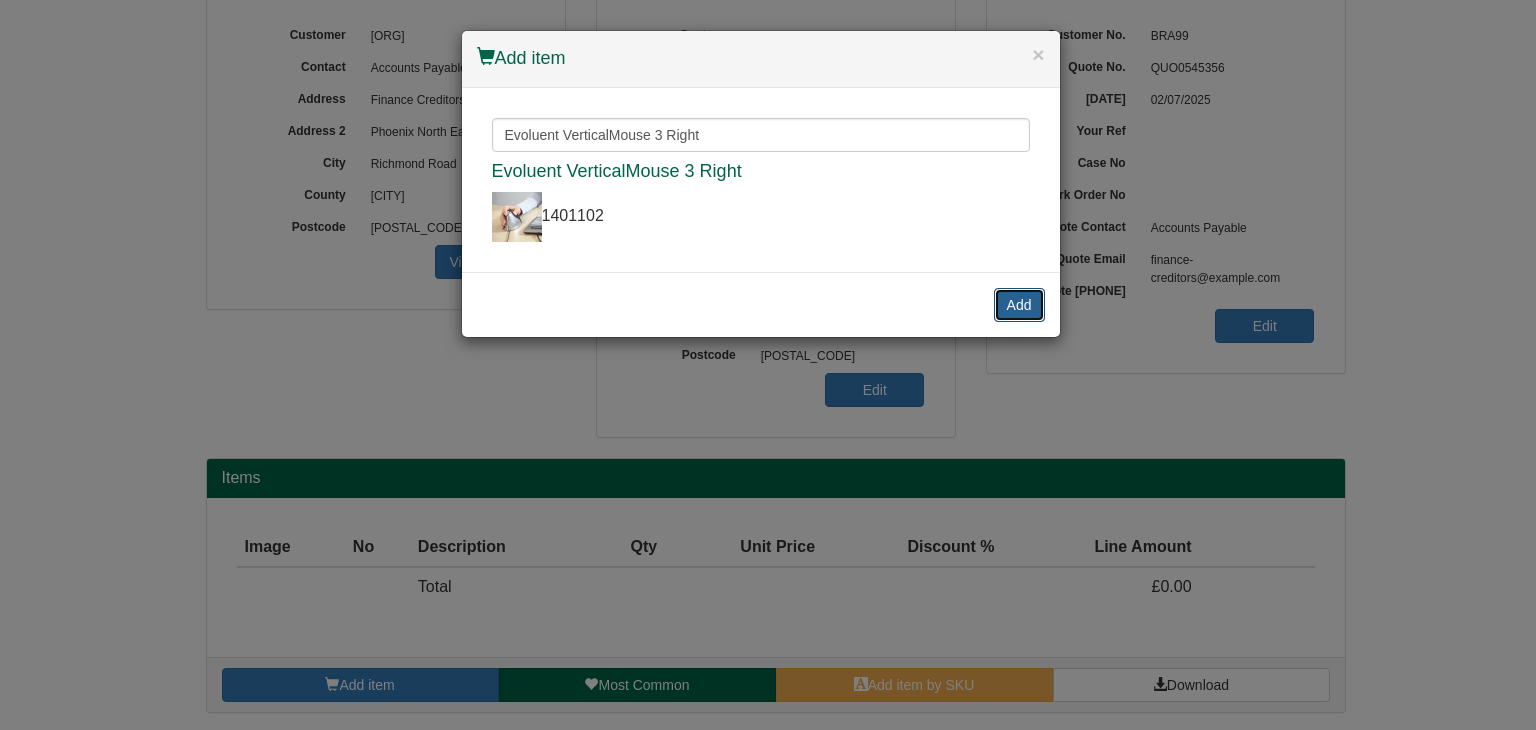 click on "Add" at bounding box center [1019, 305] 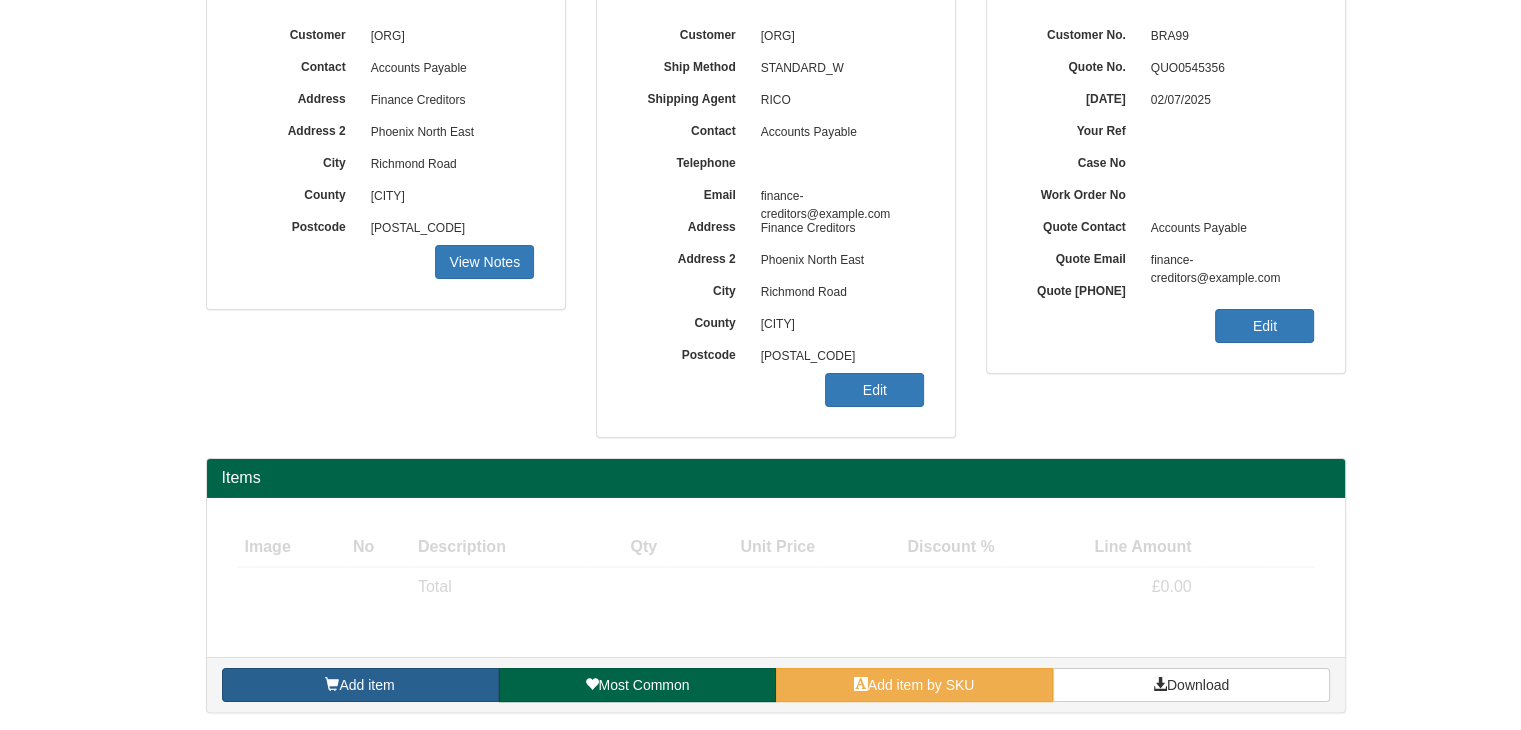 click on "Add item" at bounding box center (360, 685) 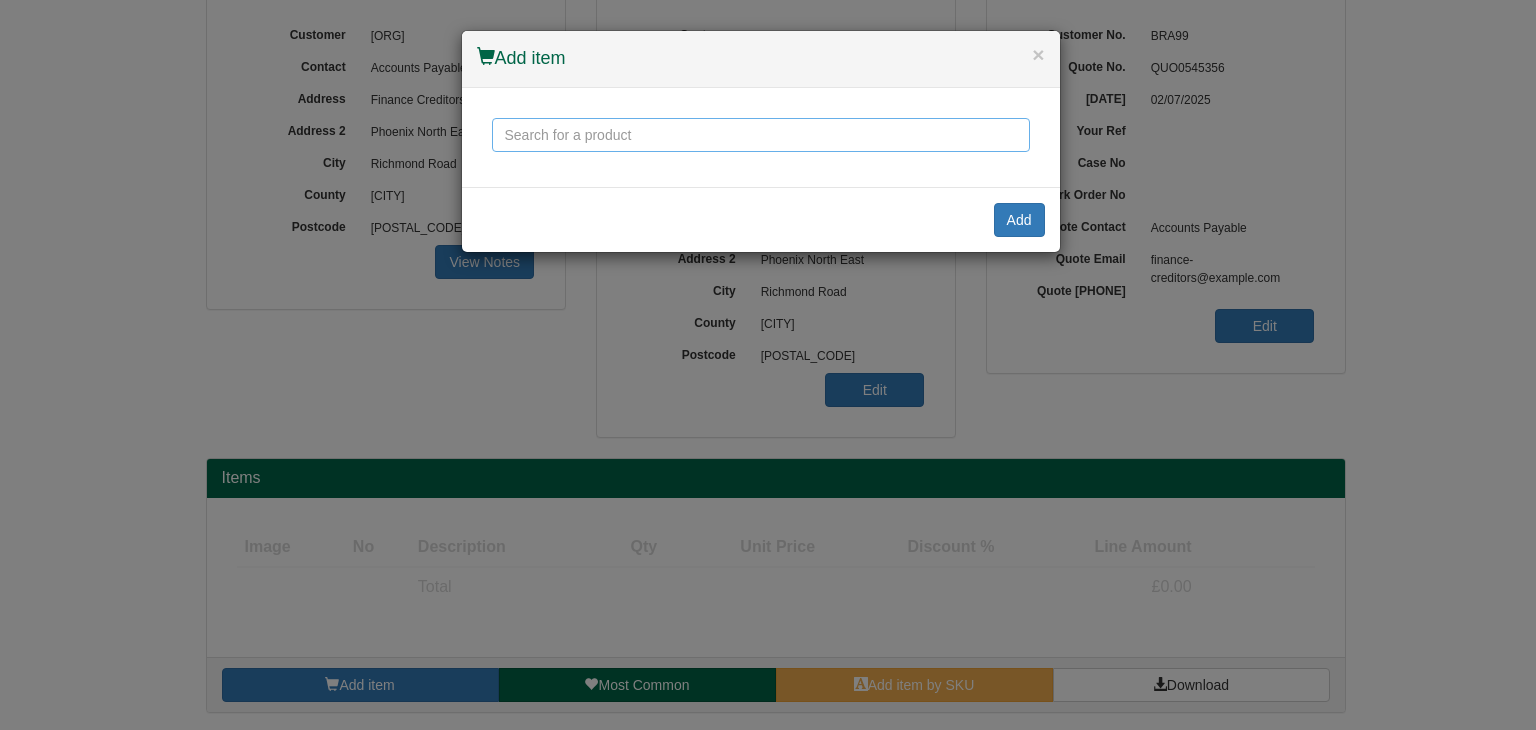 click at bounding box center [761, 135] 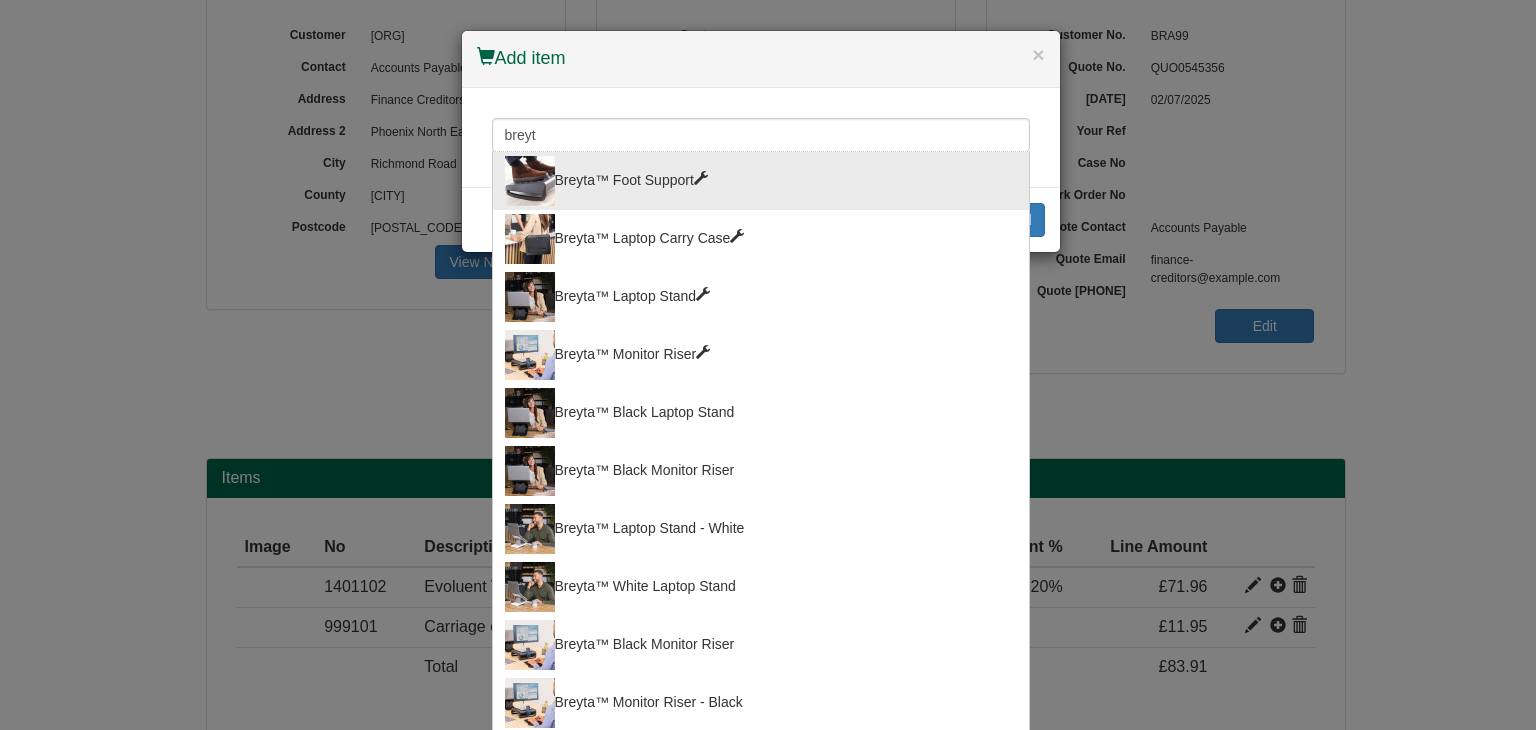 click on "Breyta™ Foot Support" at bounding box center (761, 181) 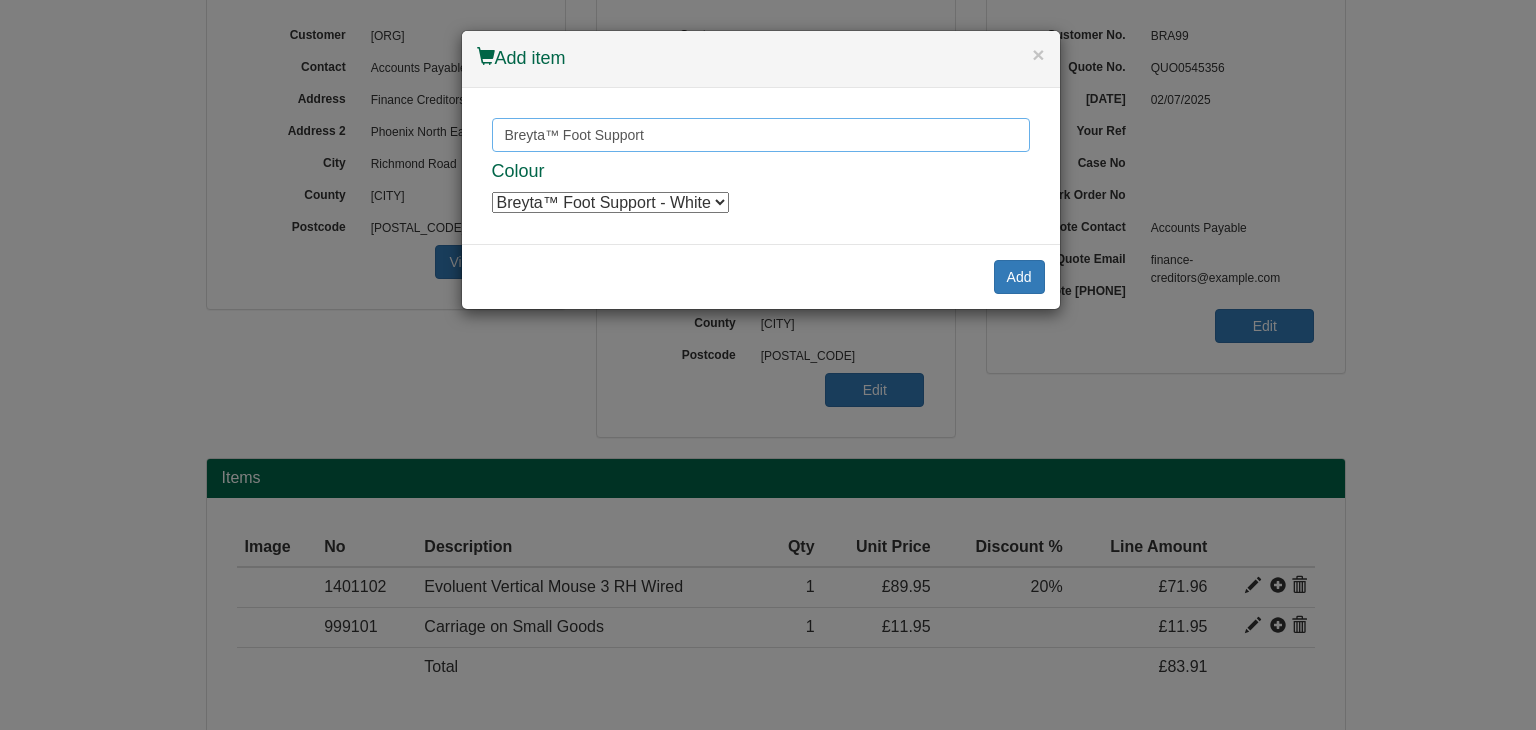 click on "Breyta™ Foot Support" at bounding box center (761, 135) 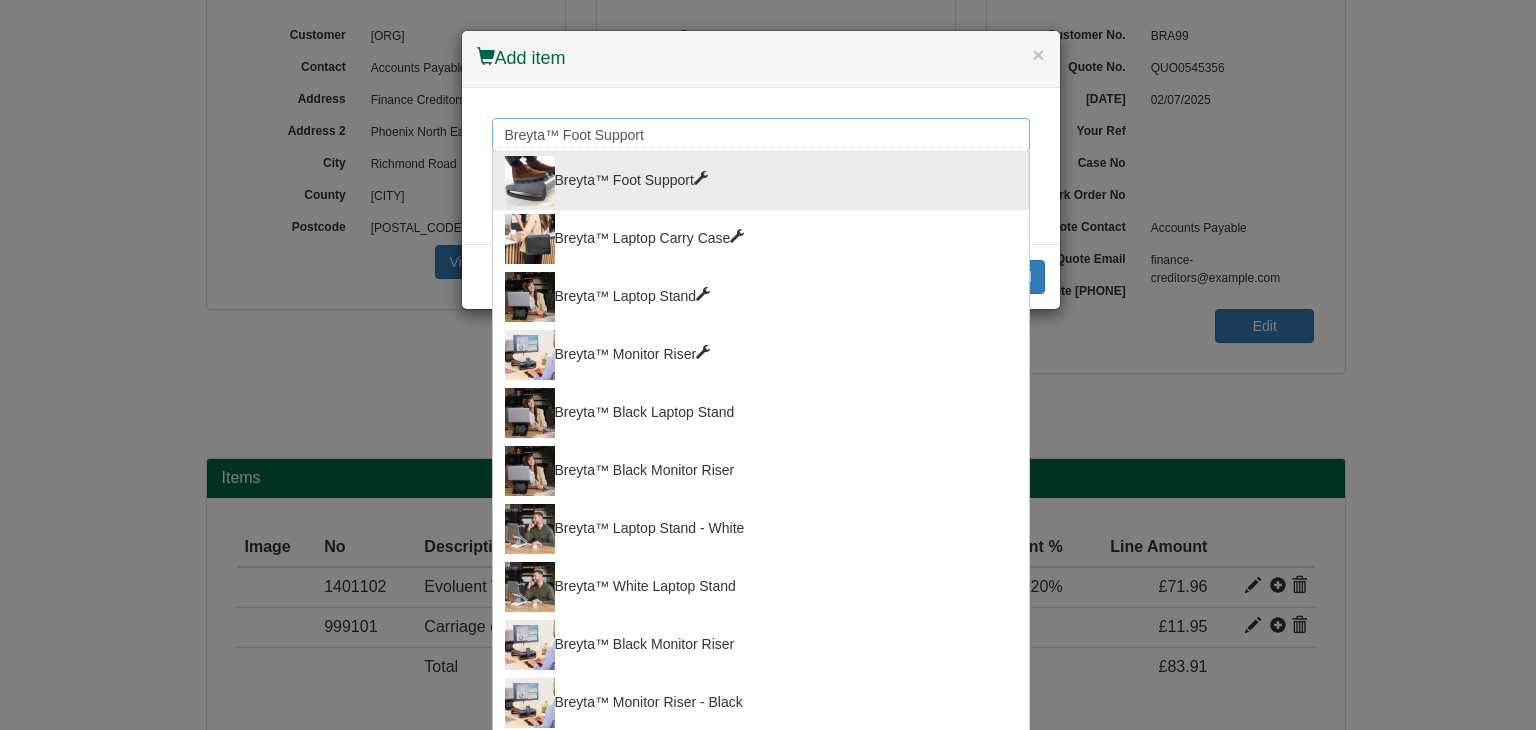 drag, startPoint x: 677, startPoint y: 135, endPoint x: 444, endPoint y: 126, distance: 233.17375 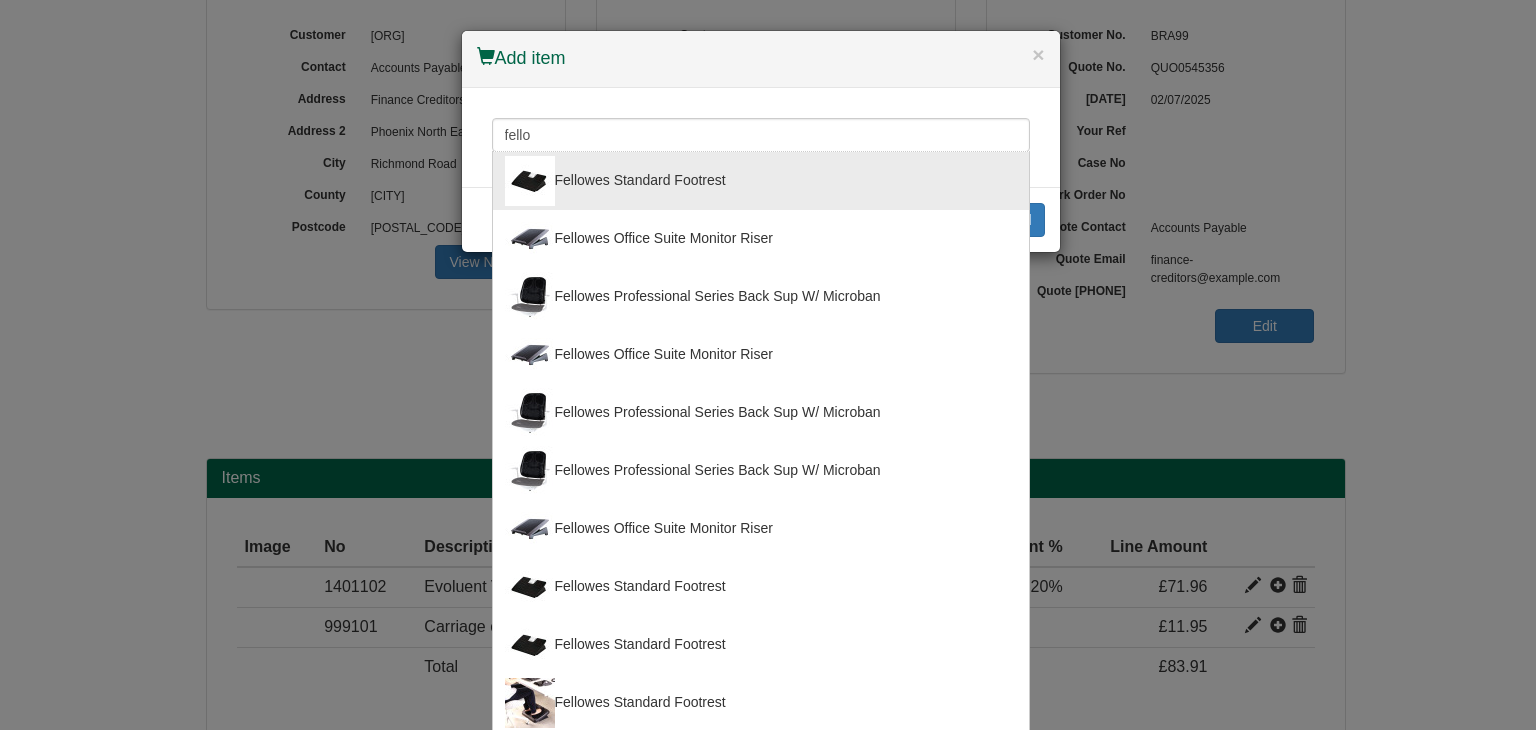 click on "Fellowes Standard Footrest" at bounding box center (761, 181) 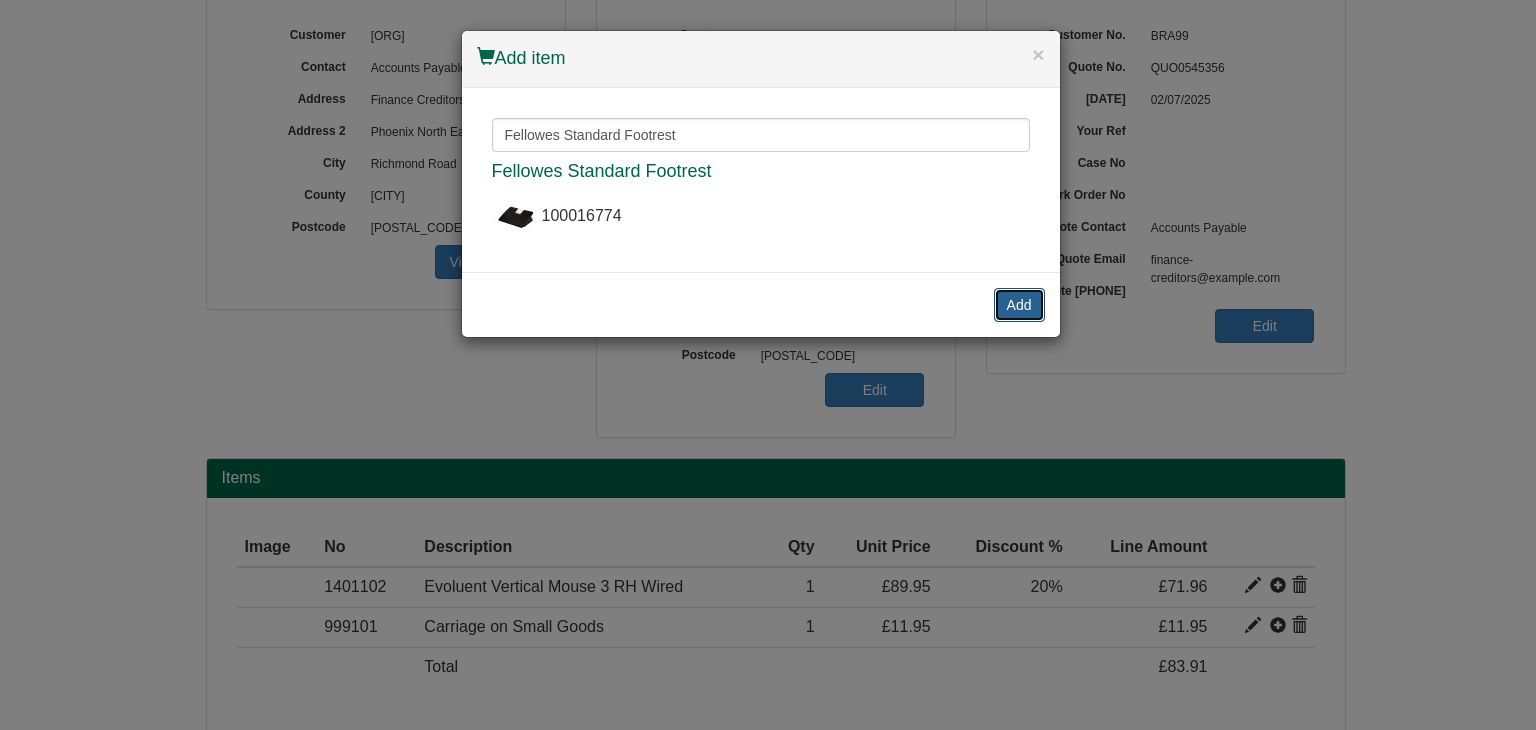 click on "Add" at bounding box center [1019, 305] 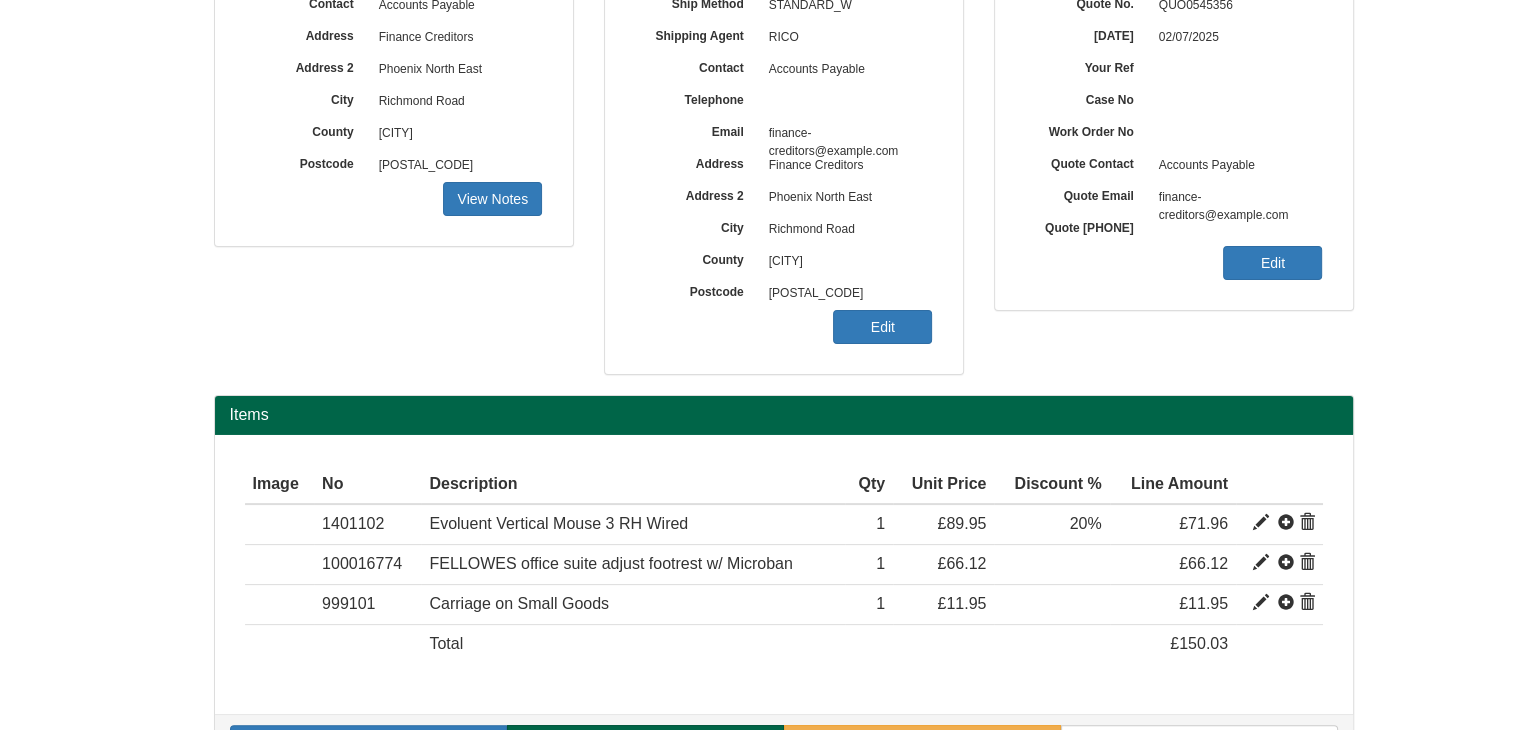 scroll, scrollTop: 360, scrollLeft: 0, axis: vertical 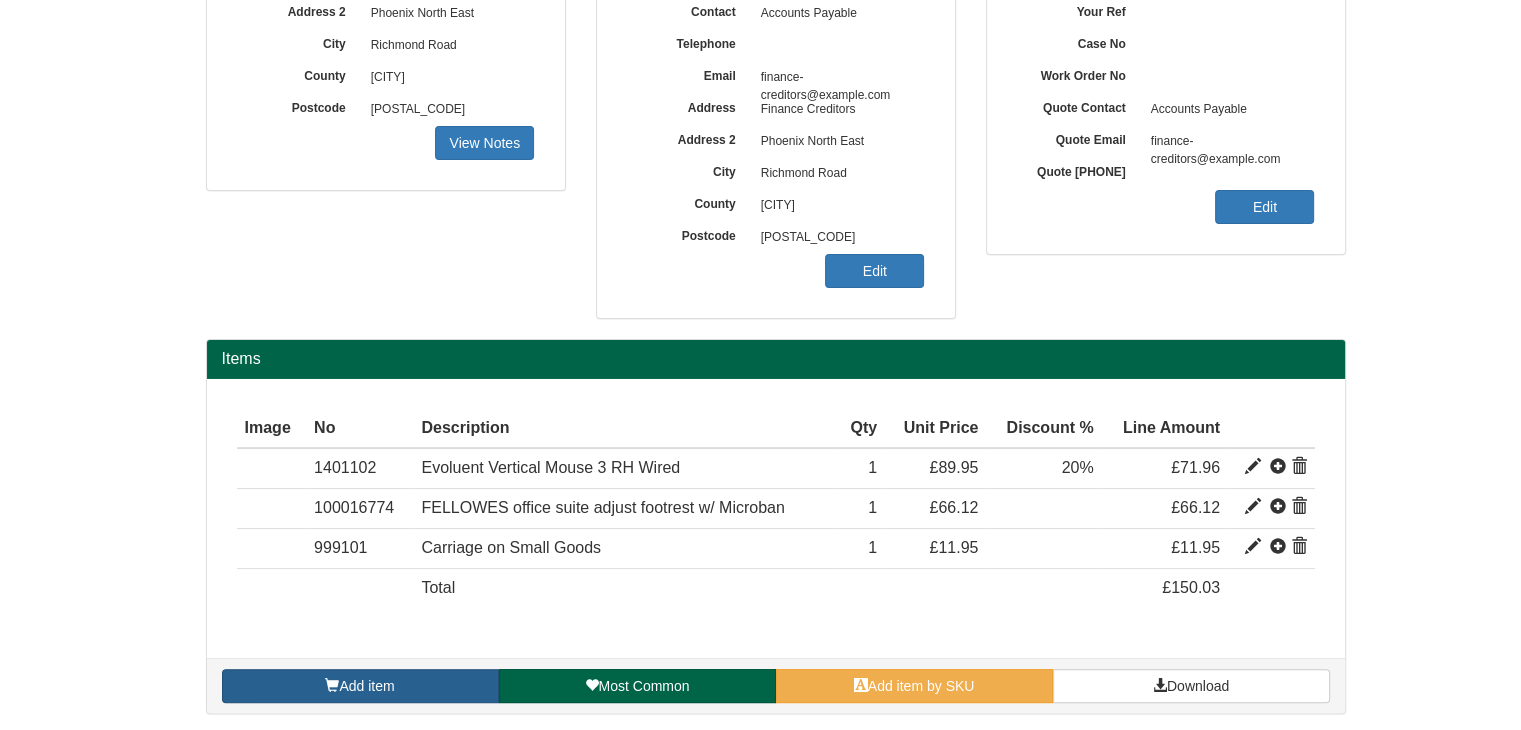 click on "Add item" at bounding box center [360, 686] 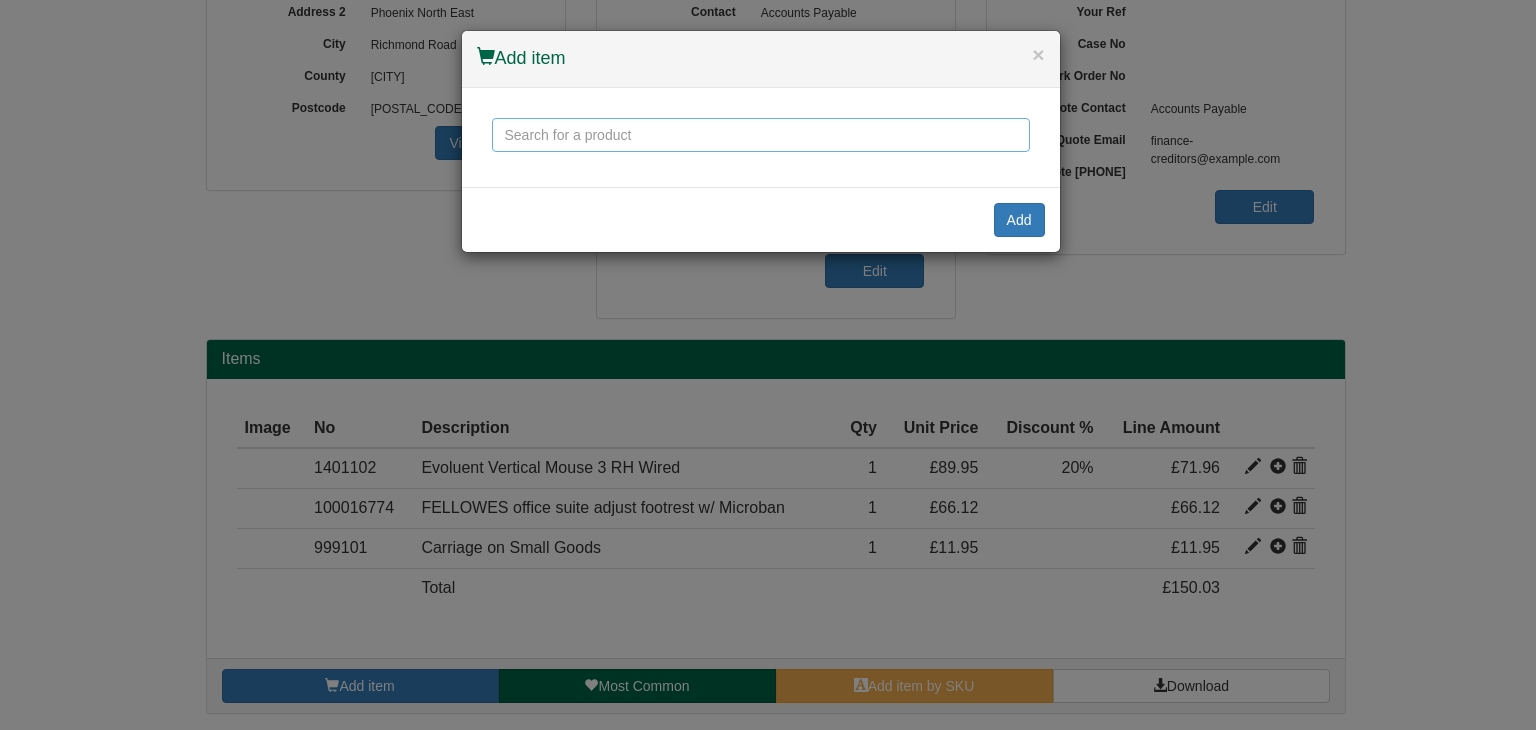 click at bounding box center (761, 135) 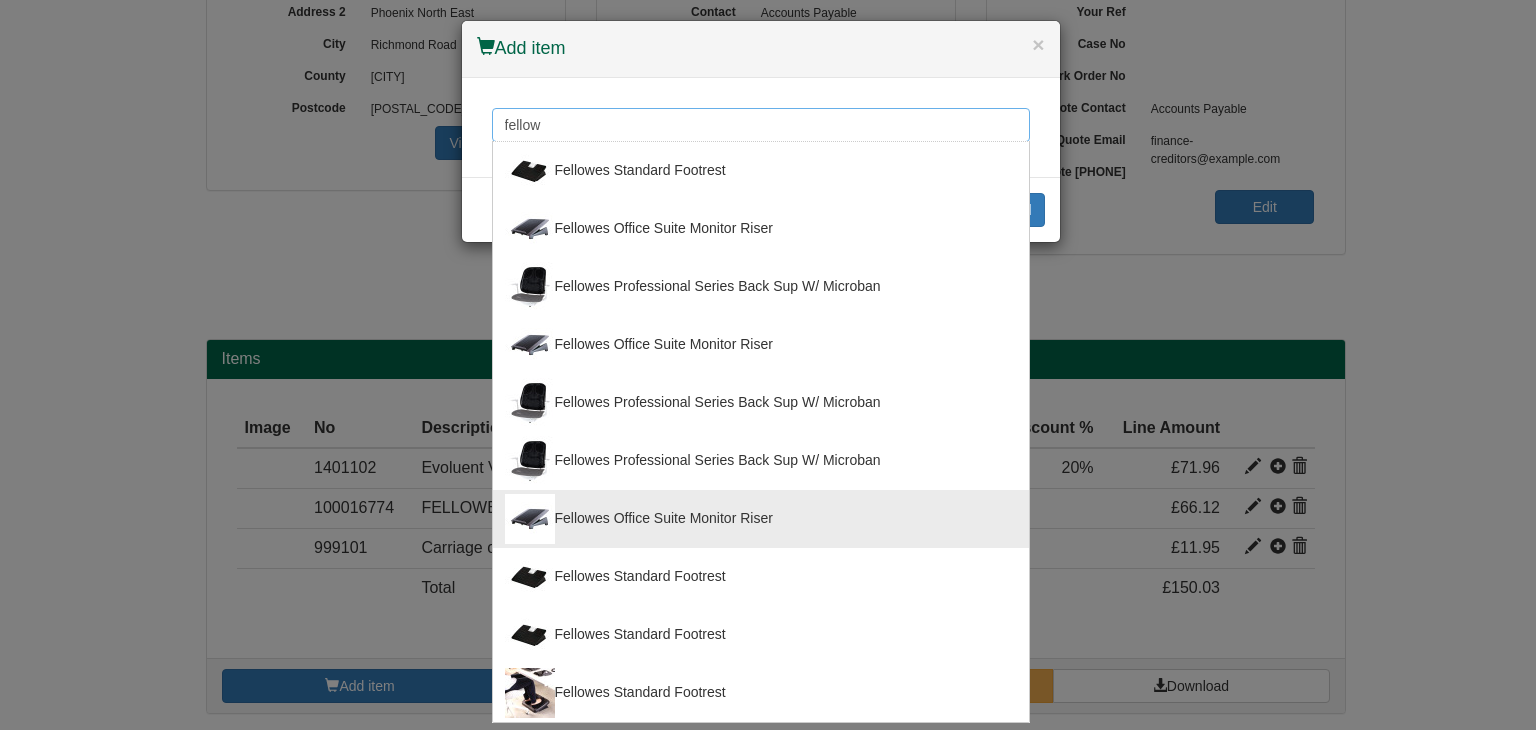 scroll, scrollTop: 13, scrollLeft: 0, axis: vertical 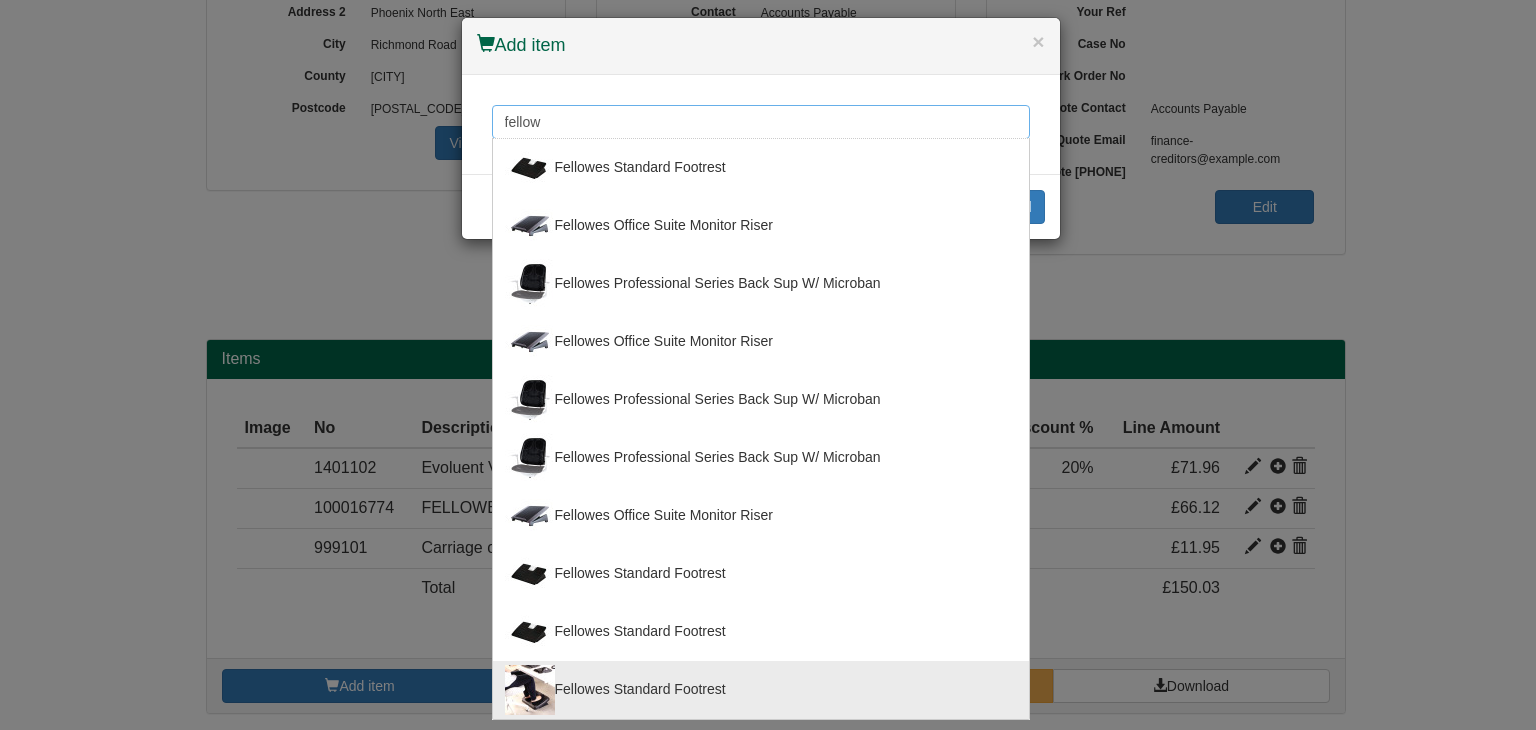 type on "fellow" 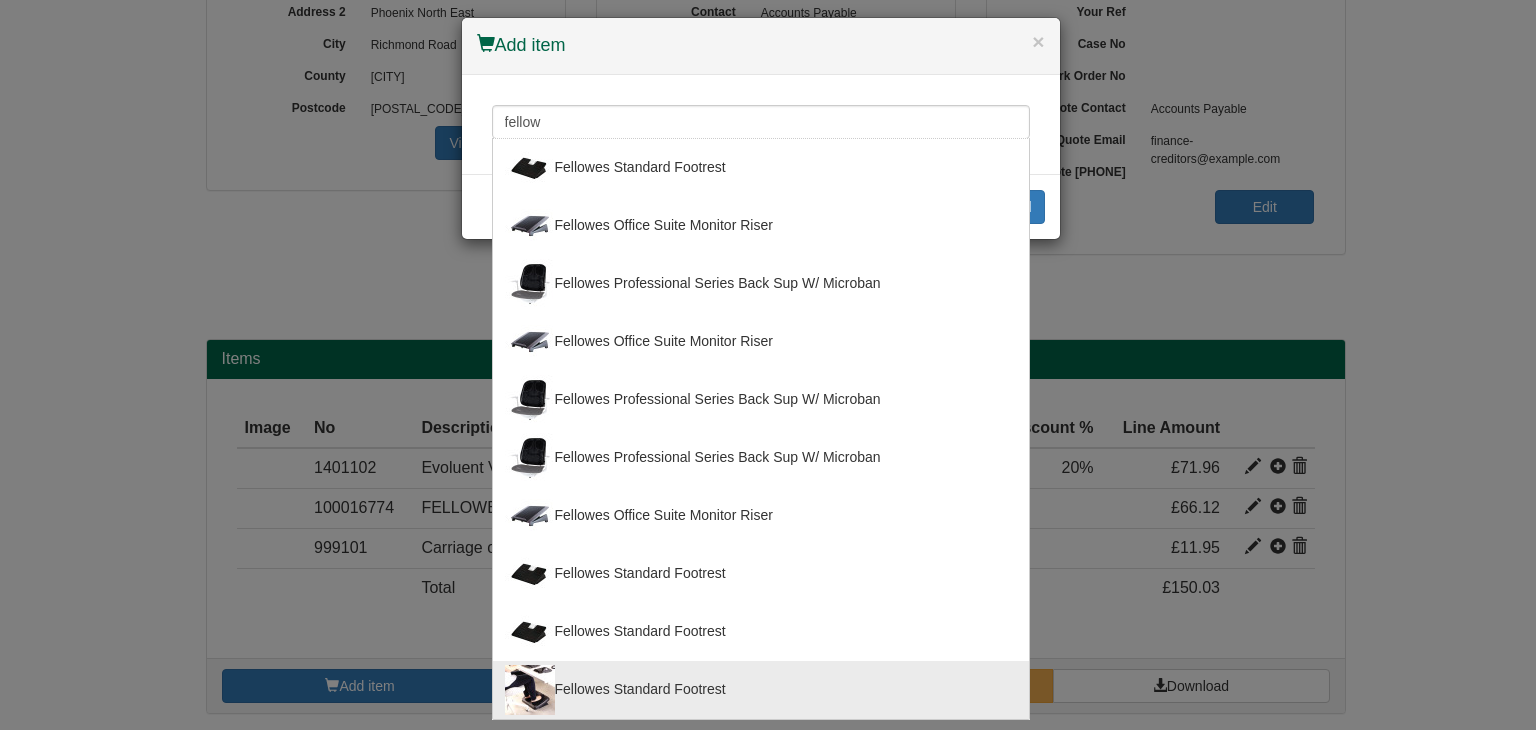 click on "Fellowes Standard Footrest" at bounding box center (761, 690) 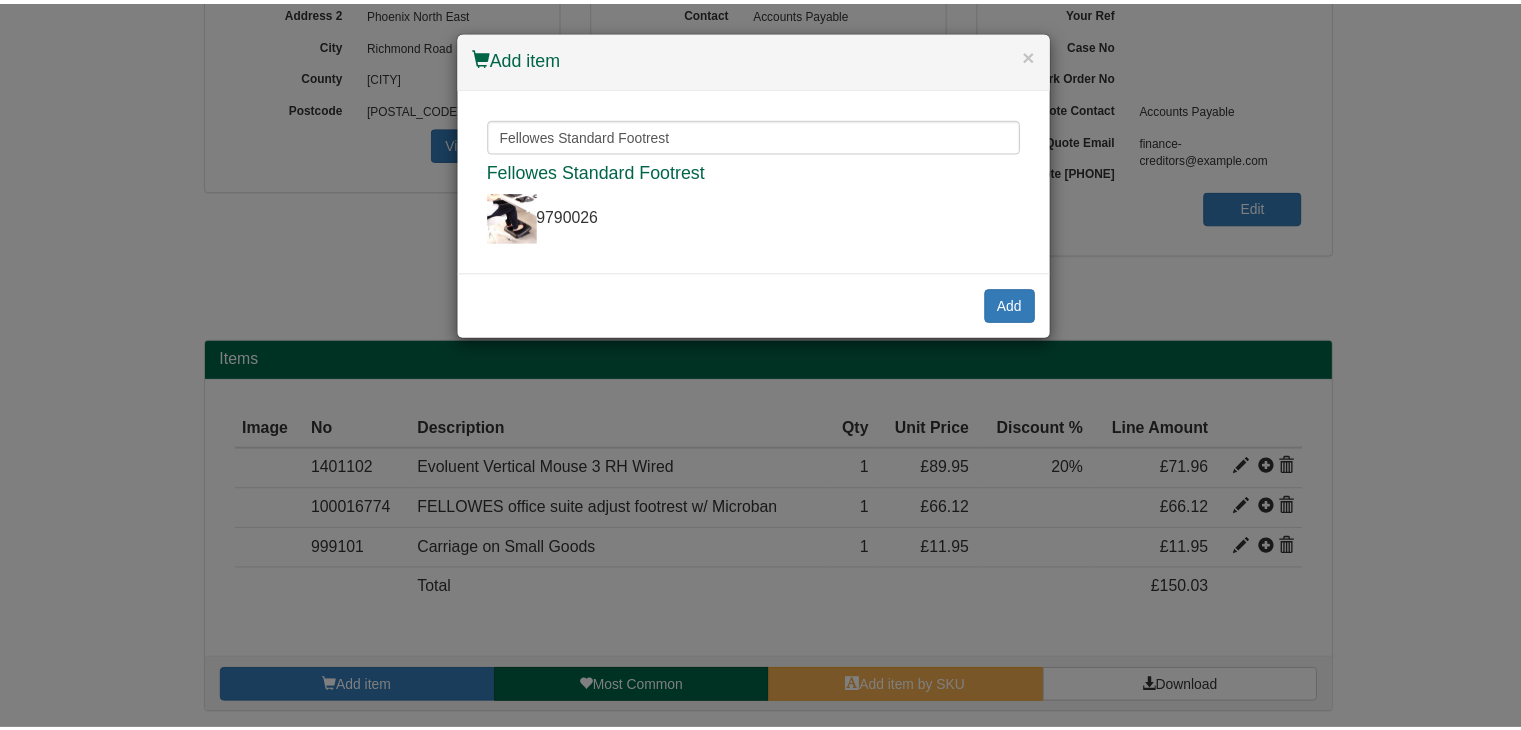 scroll, scrollTop: 0, scrollLeft: 0, axis: both 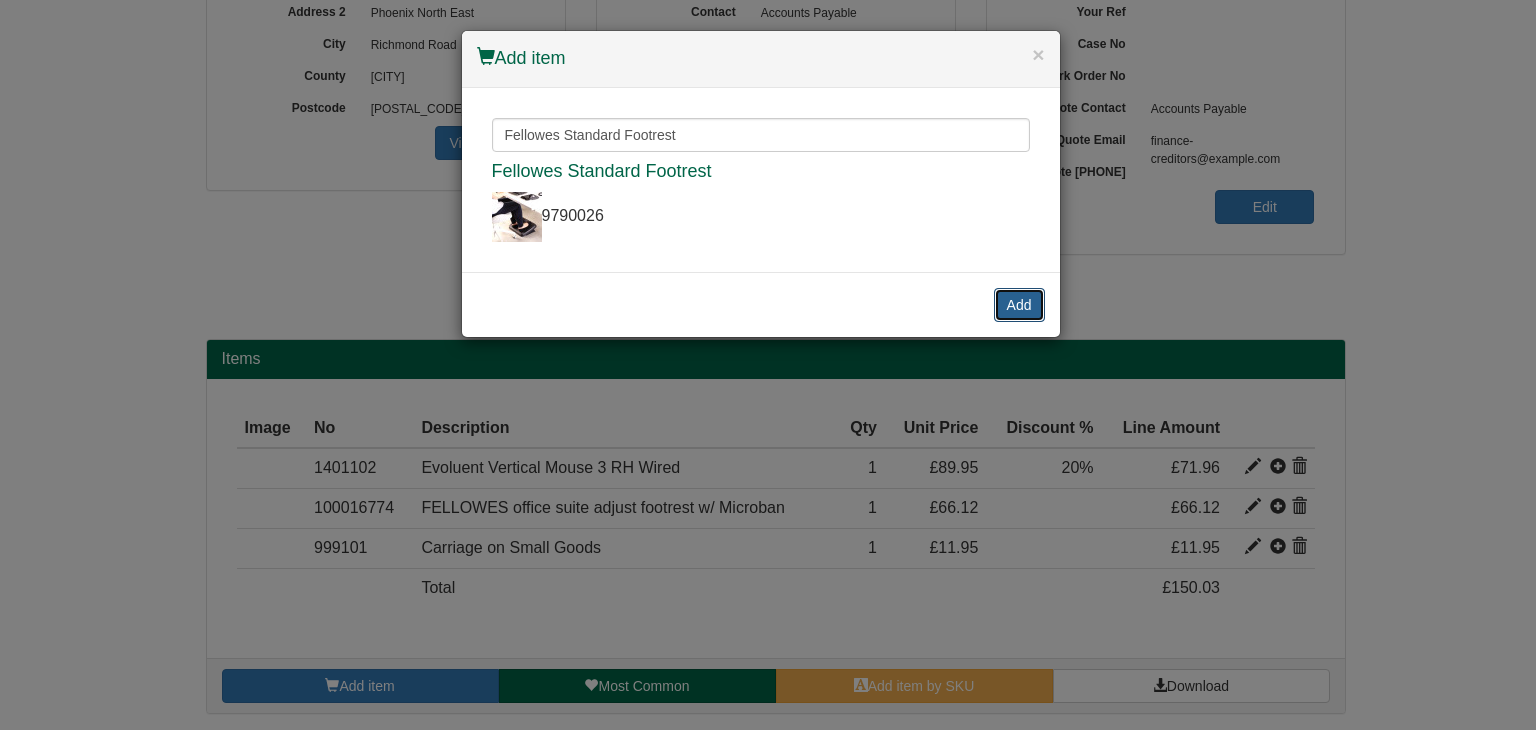 click on "Add" at bounding box center (1019, 305) 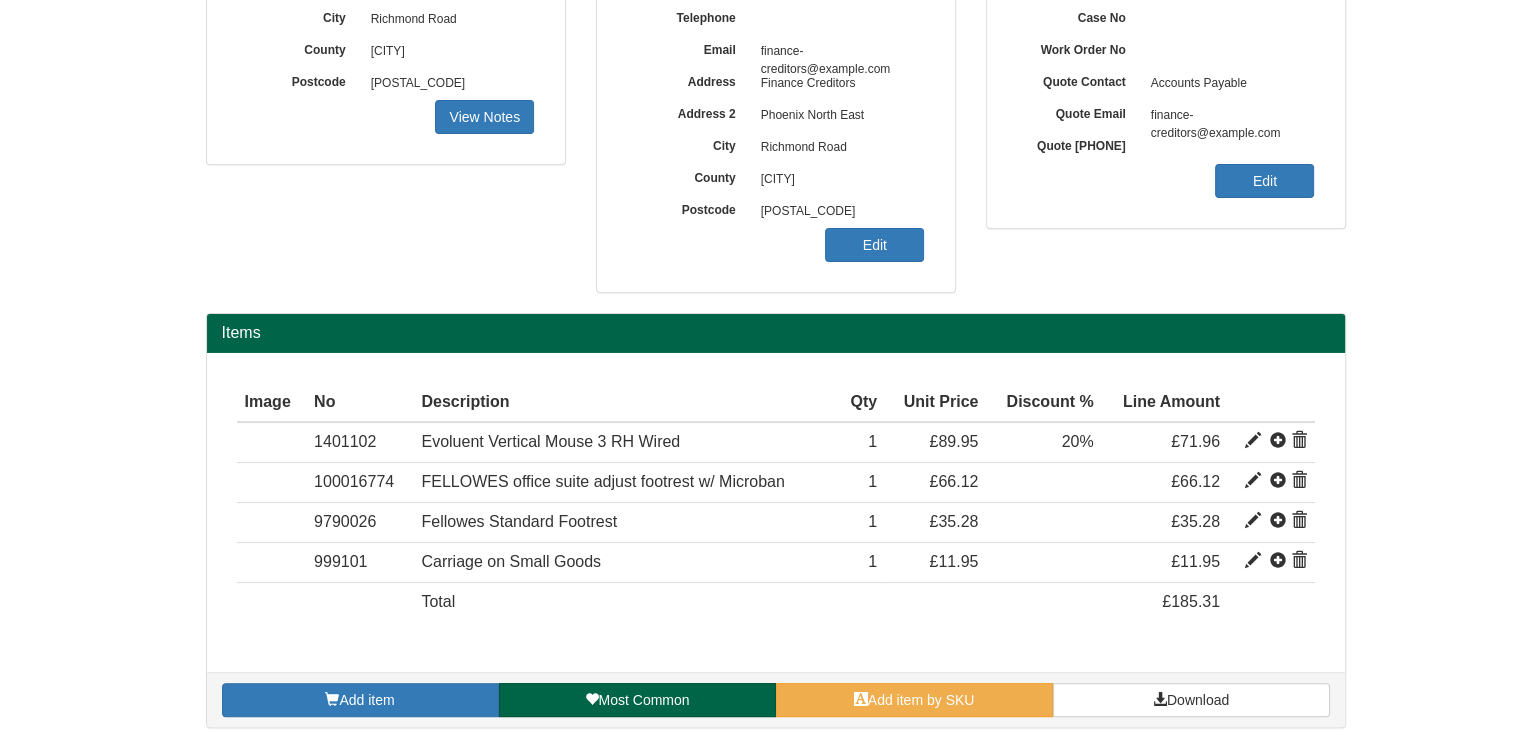 scroll, scrollTop: 400, scrollLeft: 0, axis: vertical 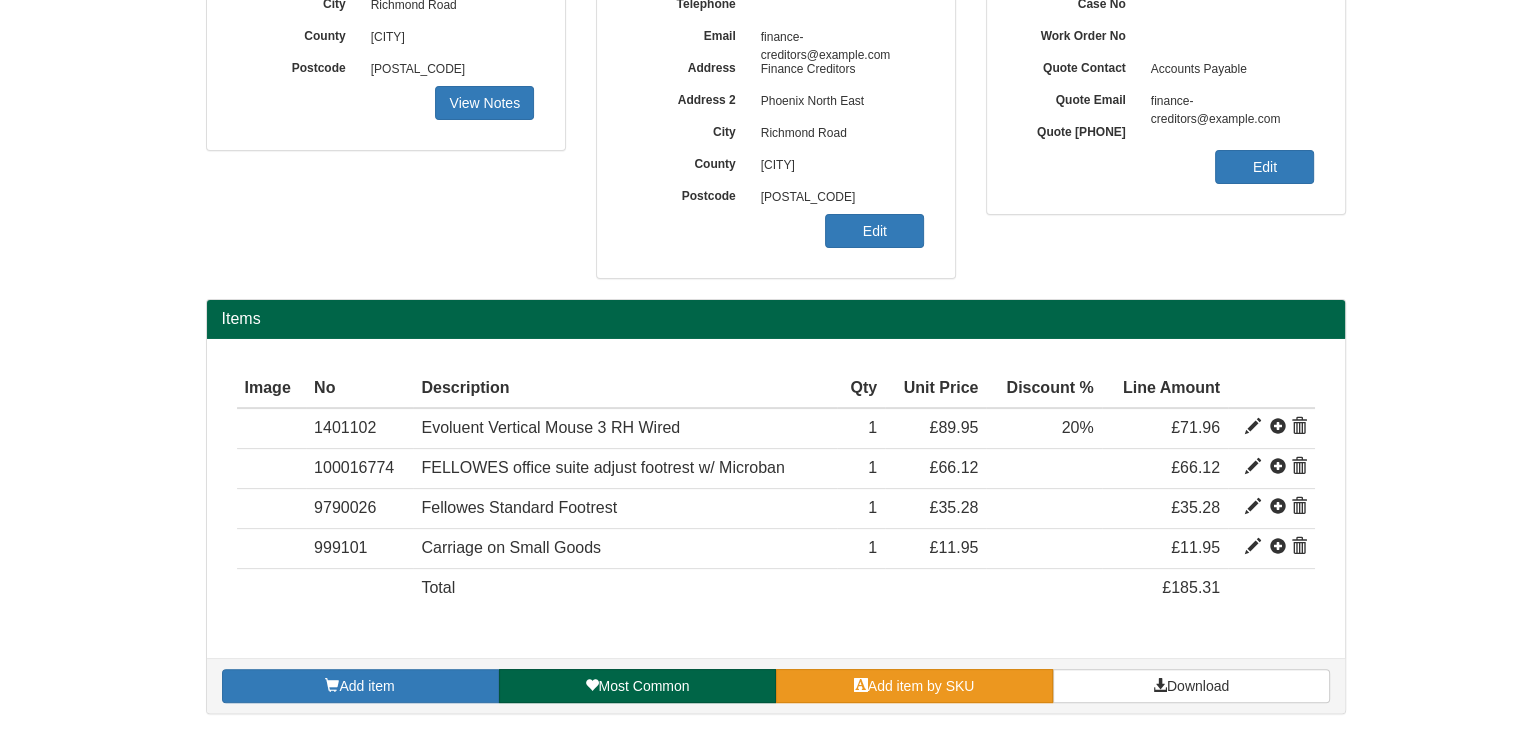 click on "Add item by SKU" at bounding box center [921, 686] 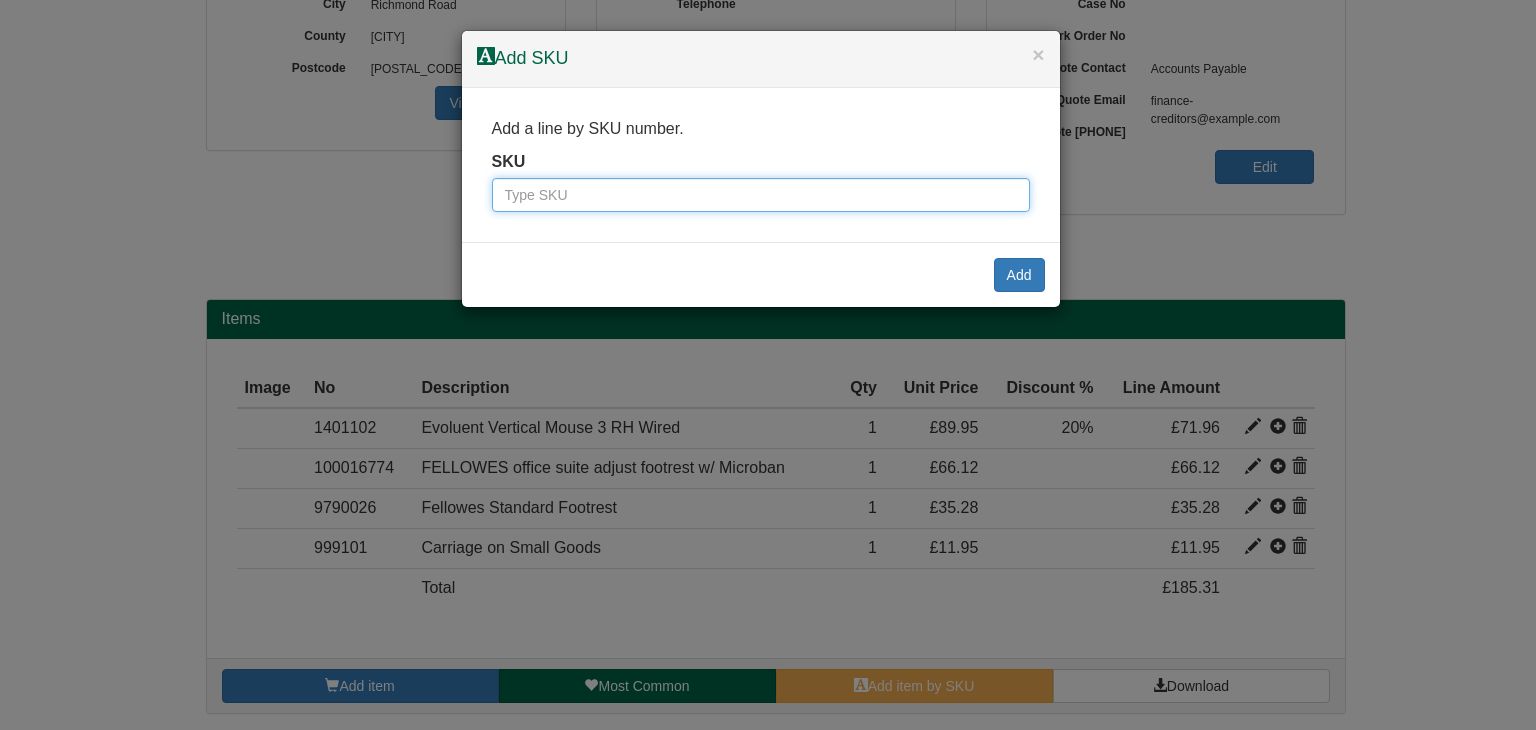 paste on "2333010" 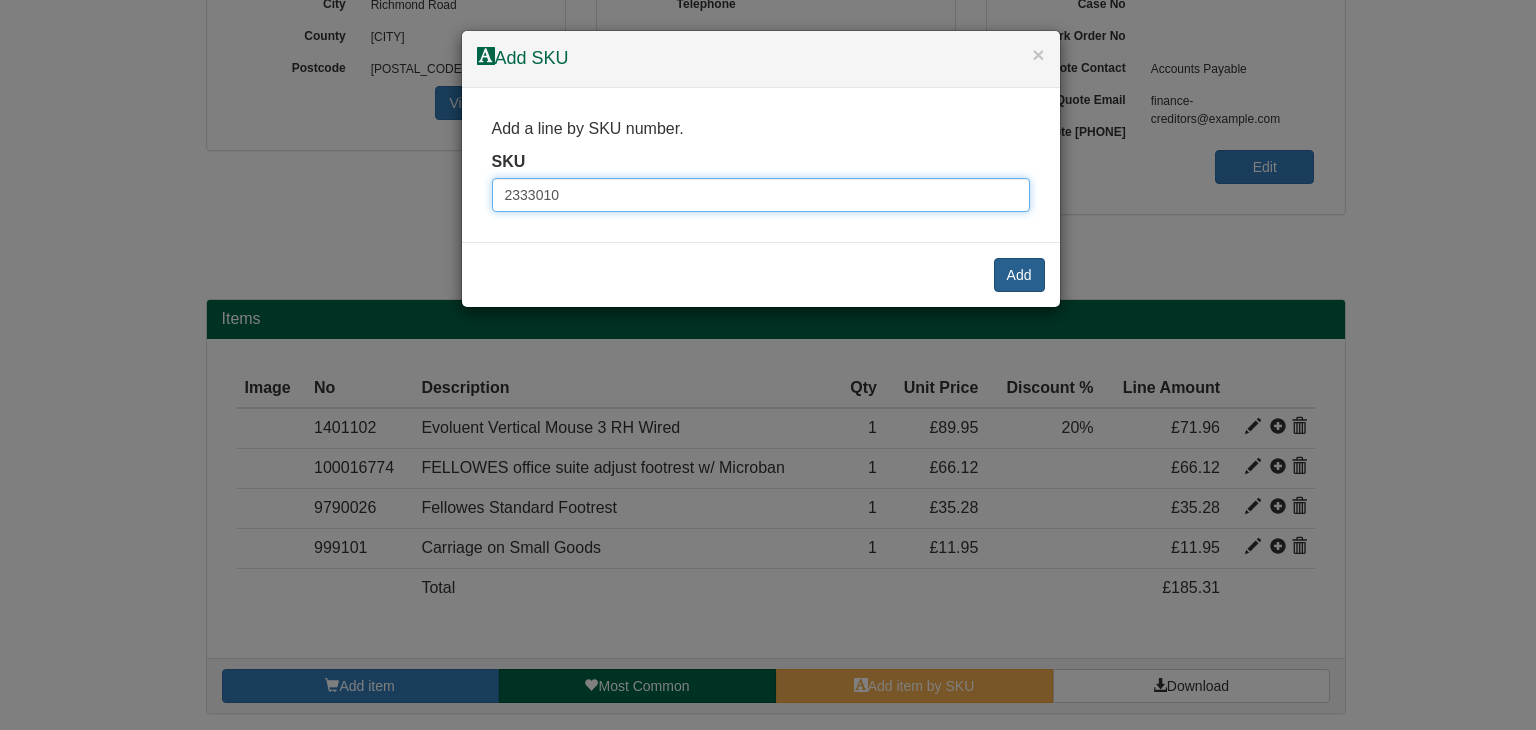 type on "2333010" 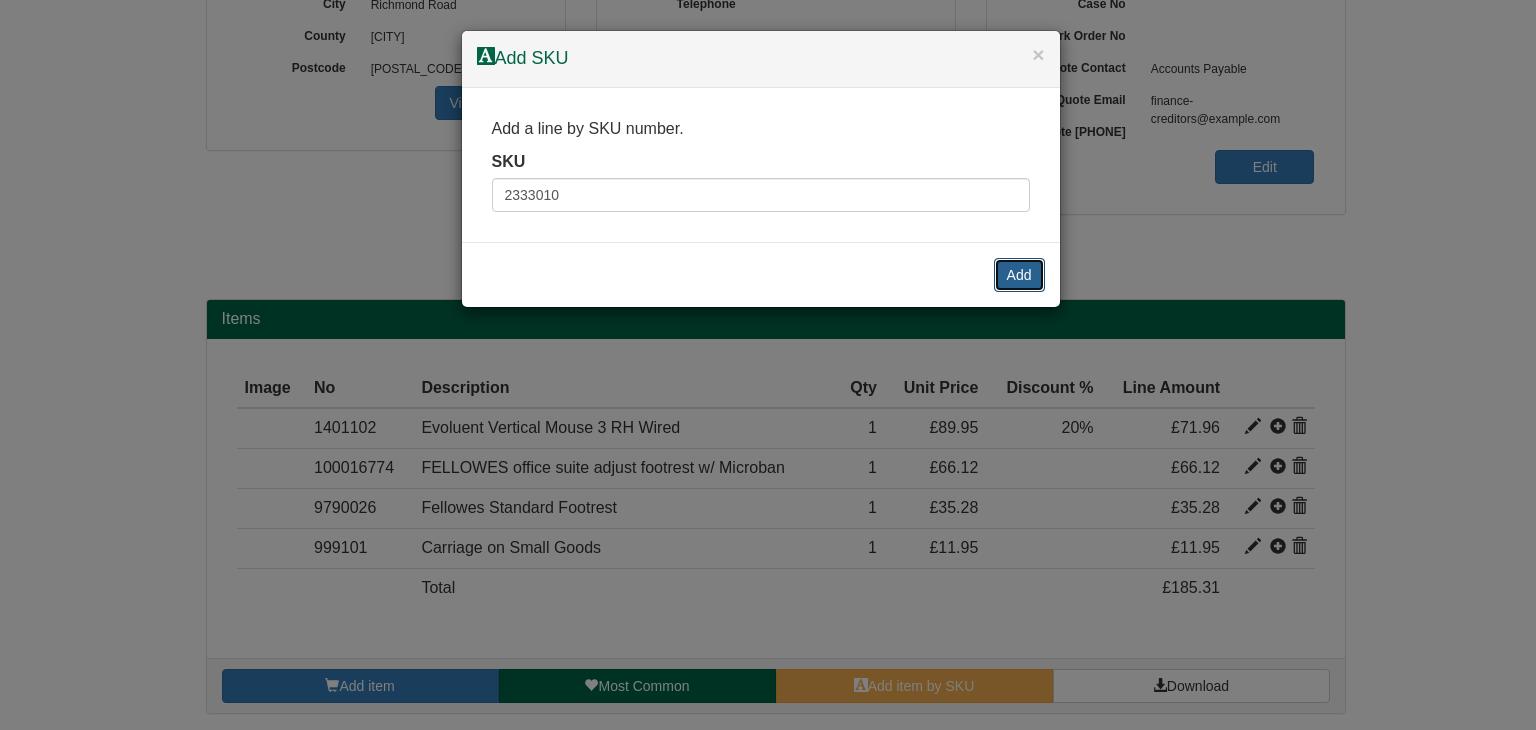 click on "Add" at bounding box center (1019, 275) 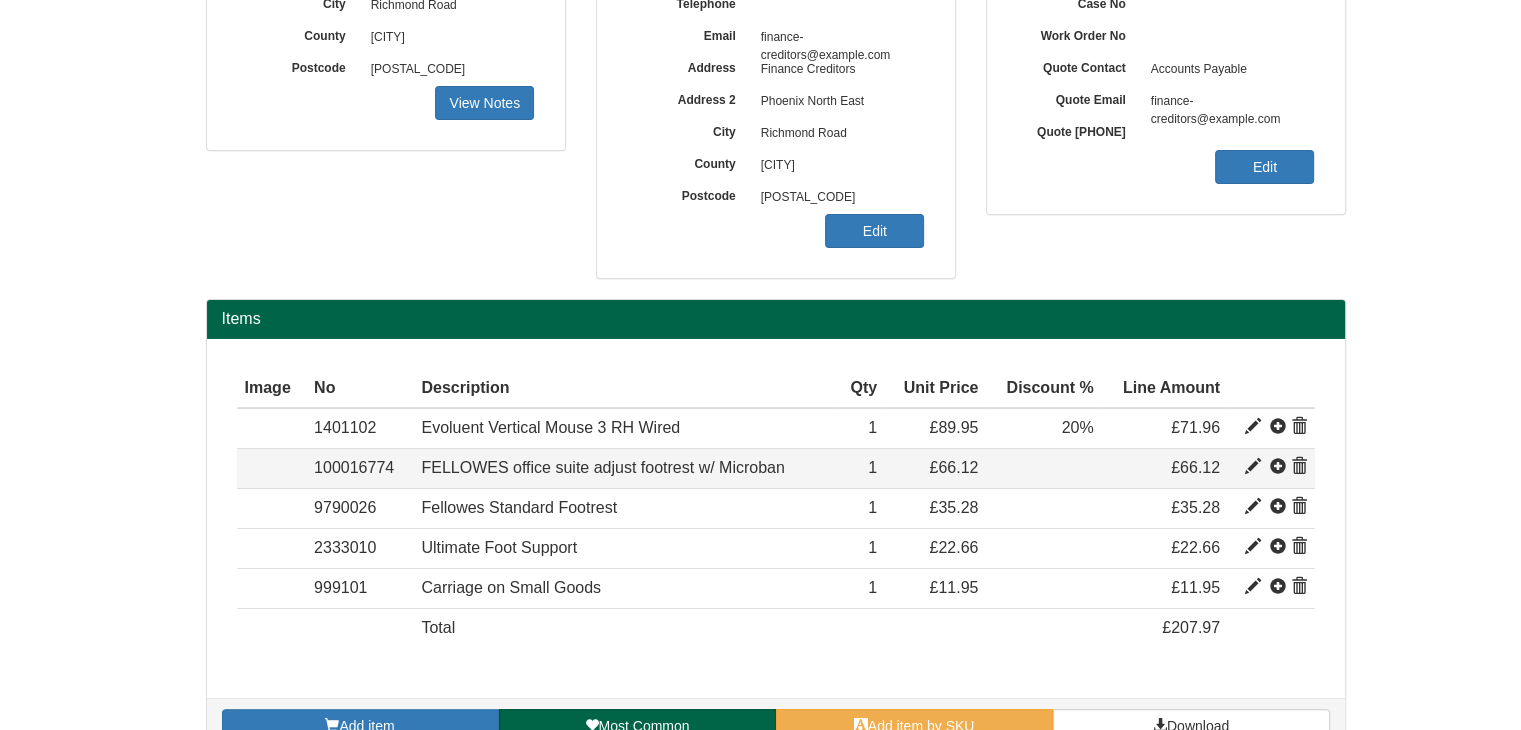 click at bounding box center (1253, 427) 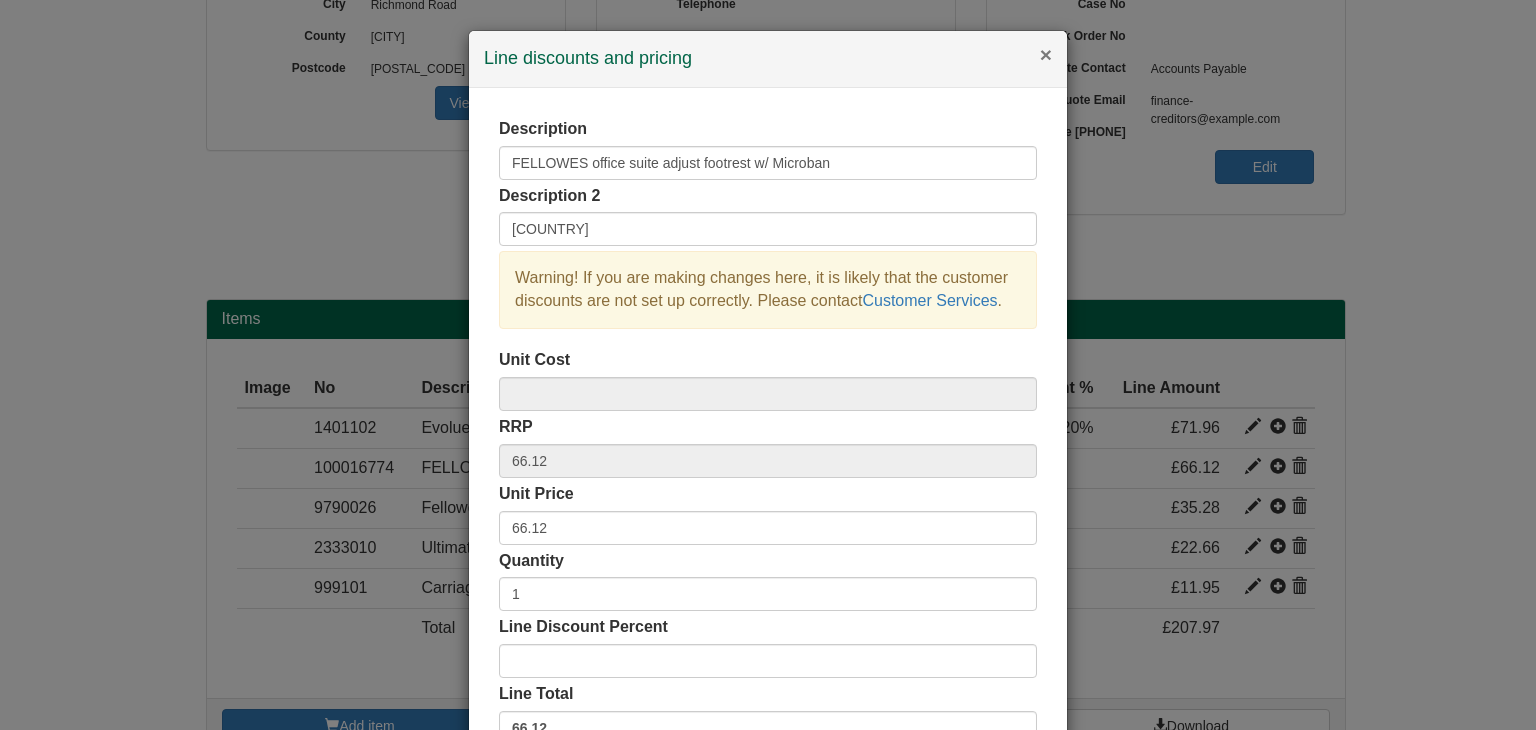 click on "×" at bounding box center (1046, 54) 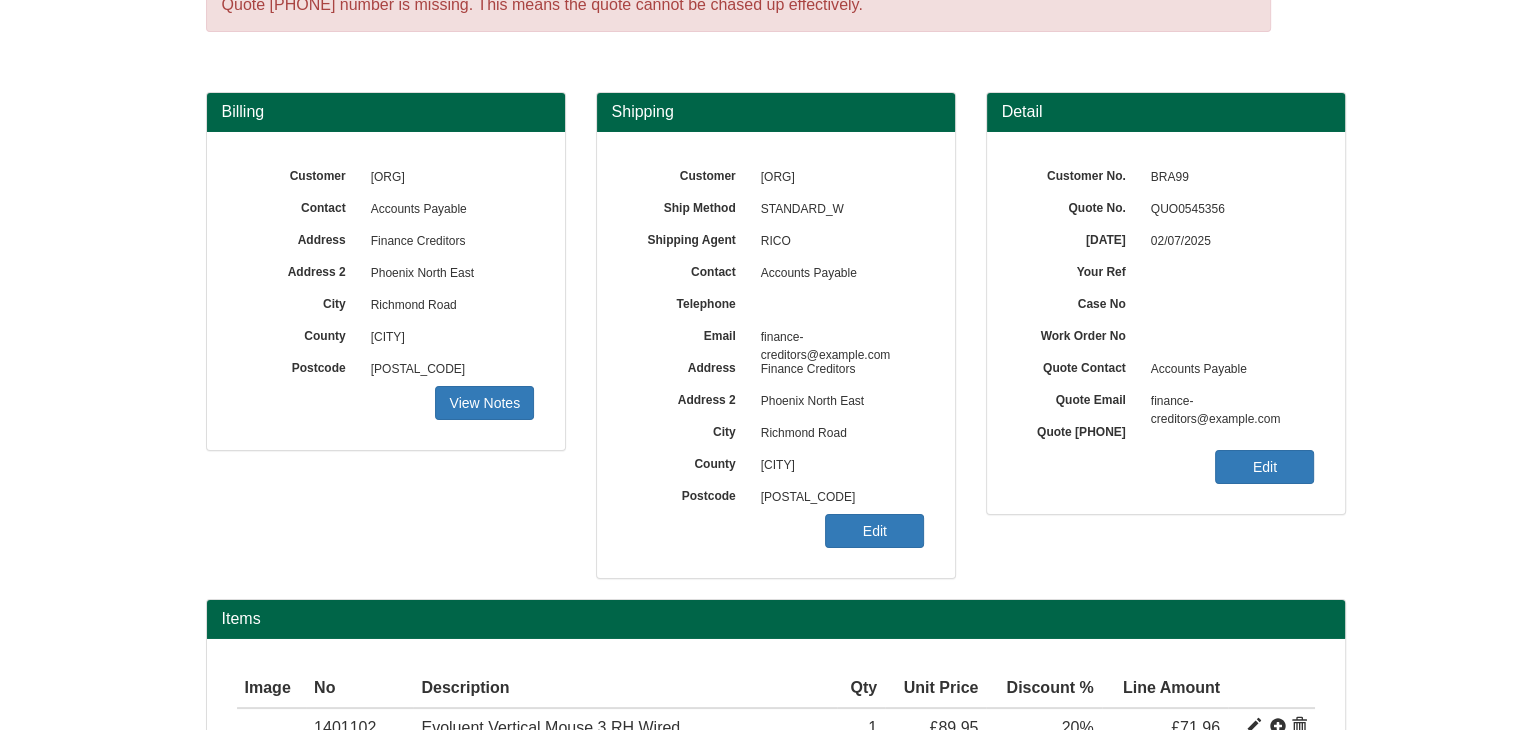 scroll, scrollTop: 440, scrollLeft: 0, axis: vertical 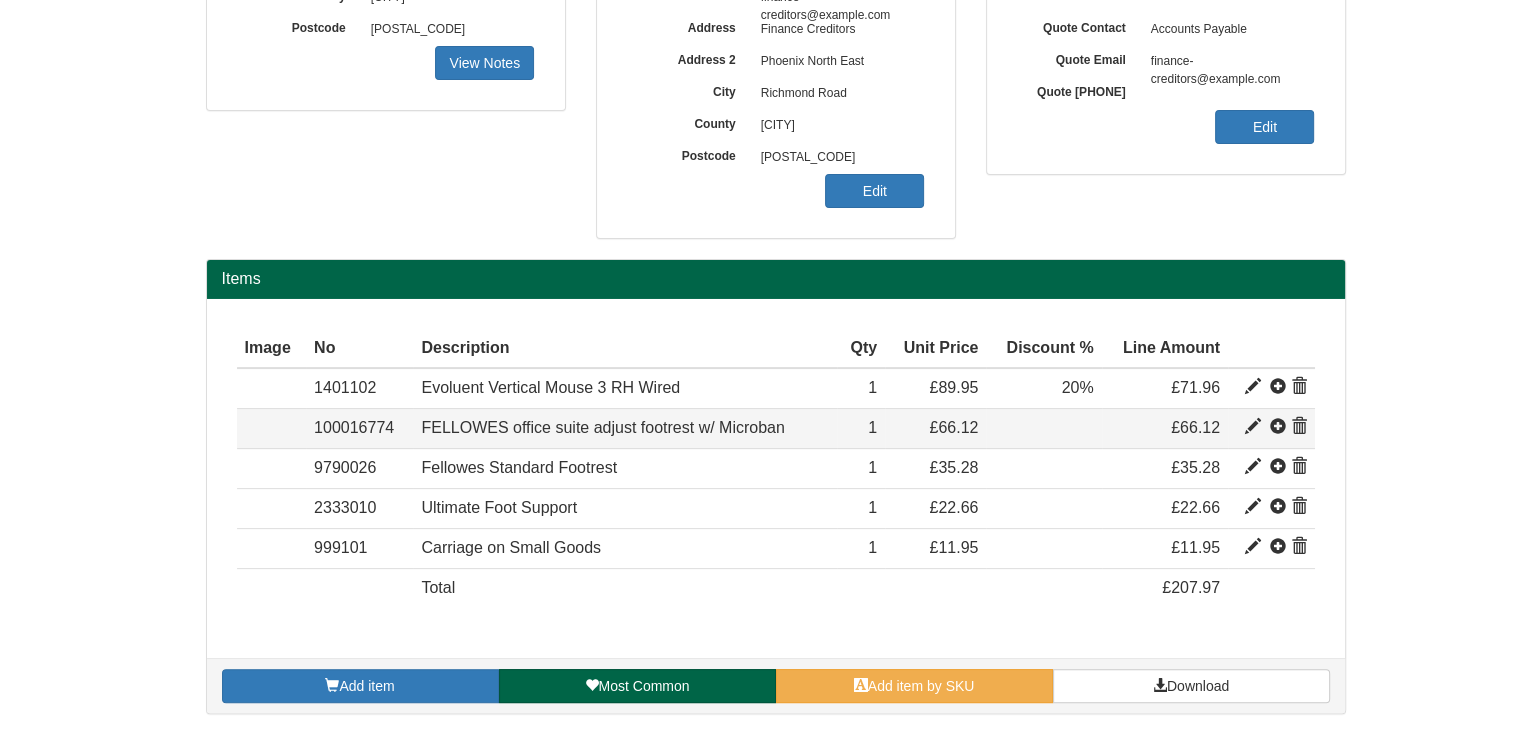 click at bounding box center (1253, 387) 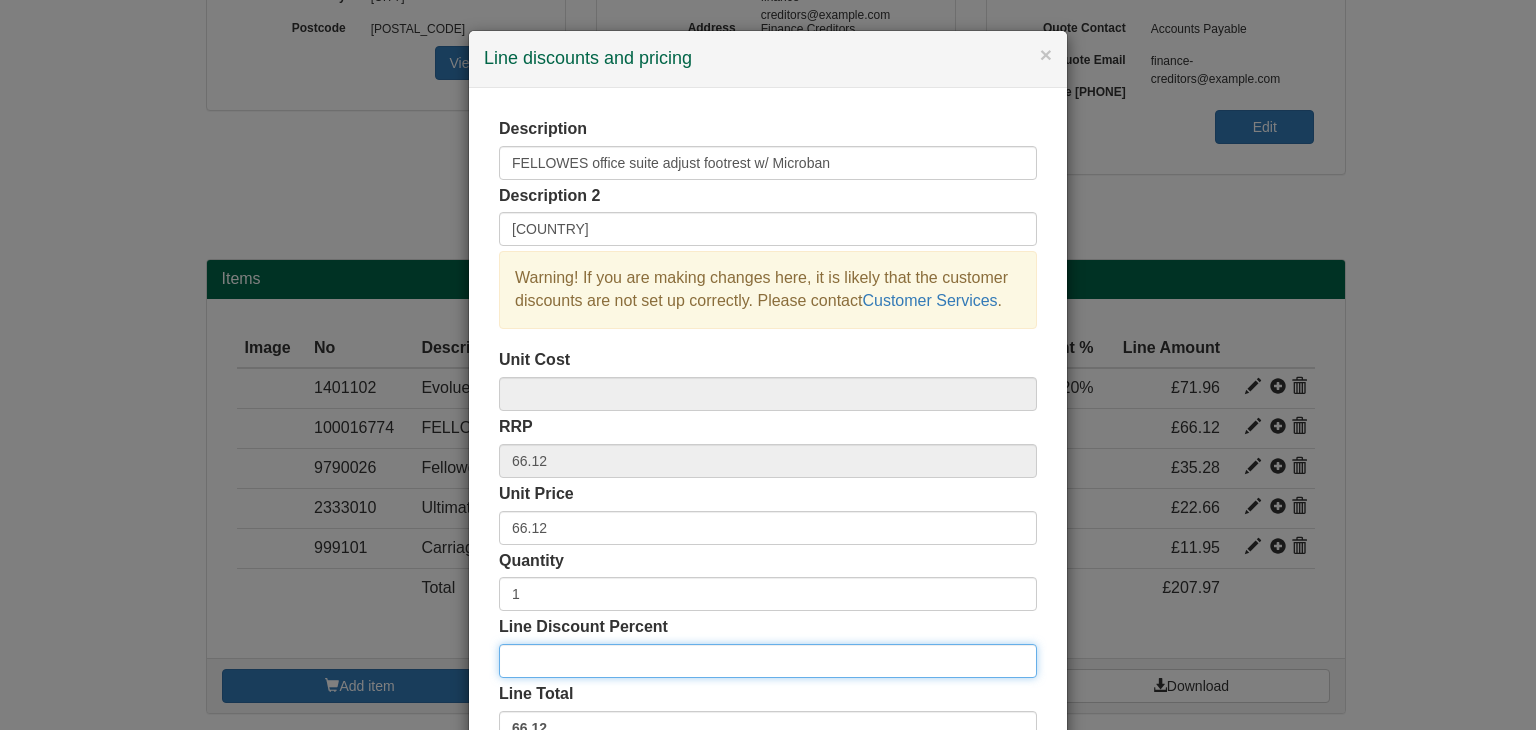 click on "Line Discount Percent" at bounding box center [768, 661] 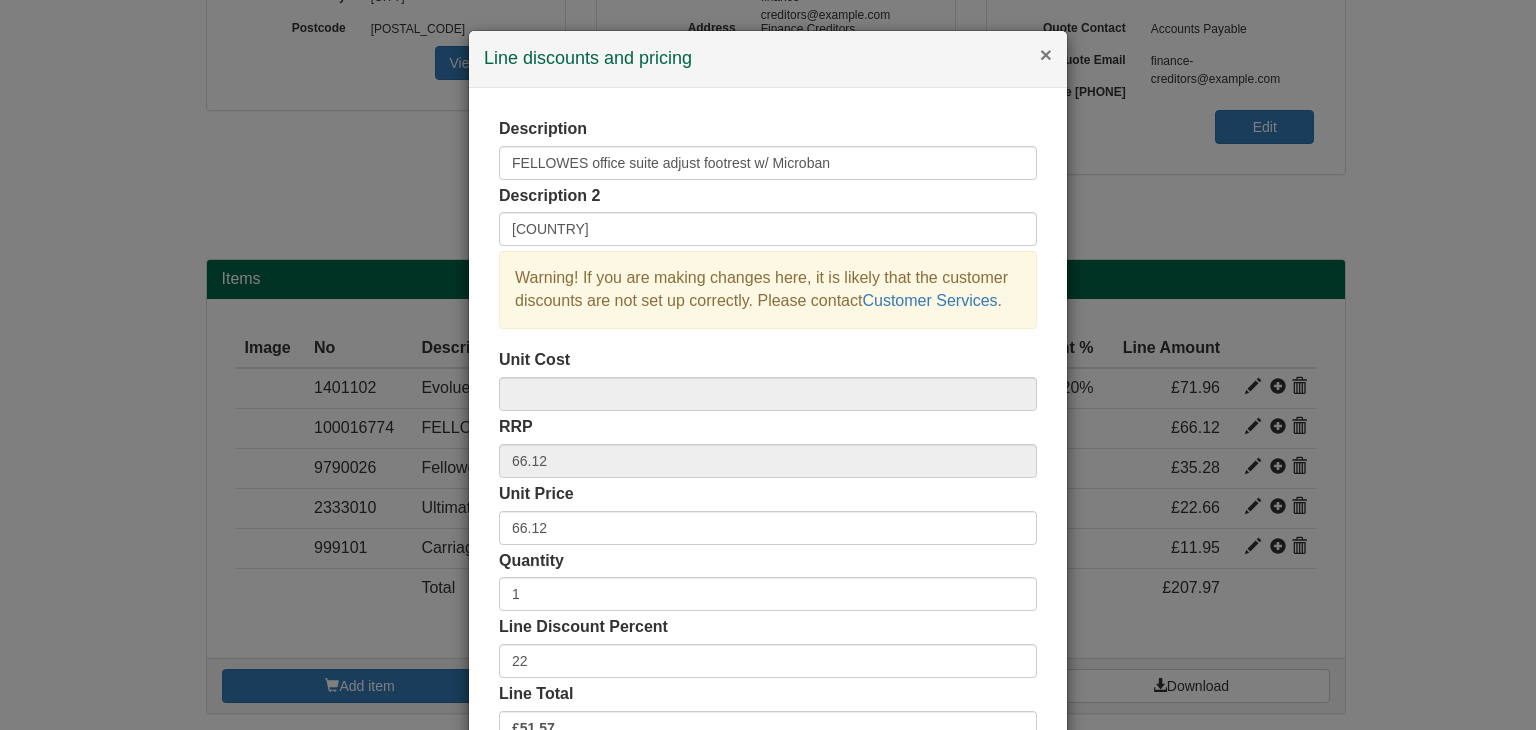 click on "×" at bounding box center [1046, 54] 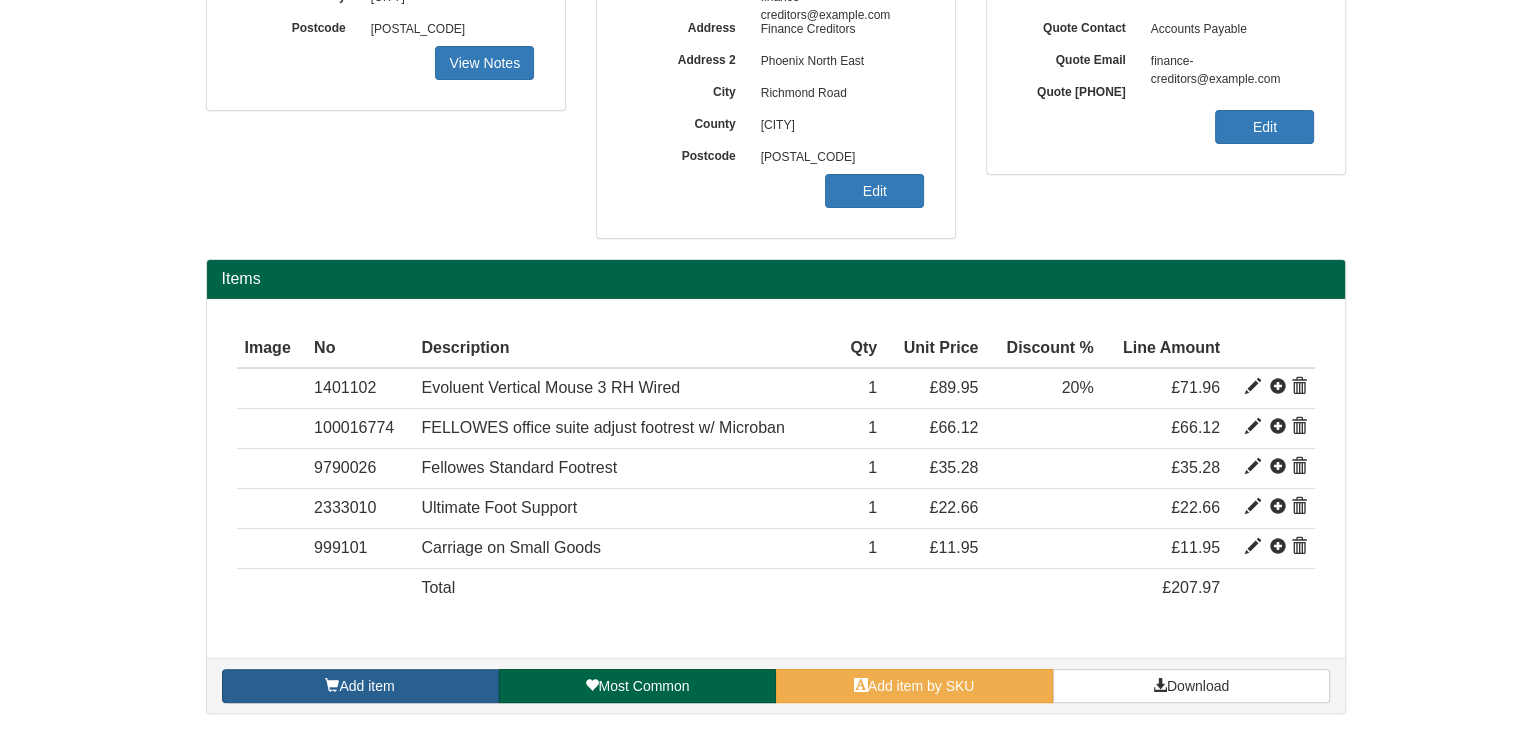 click on "Add item" at bounding box center [366, 686] 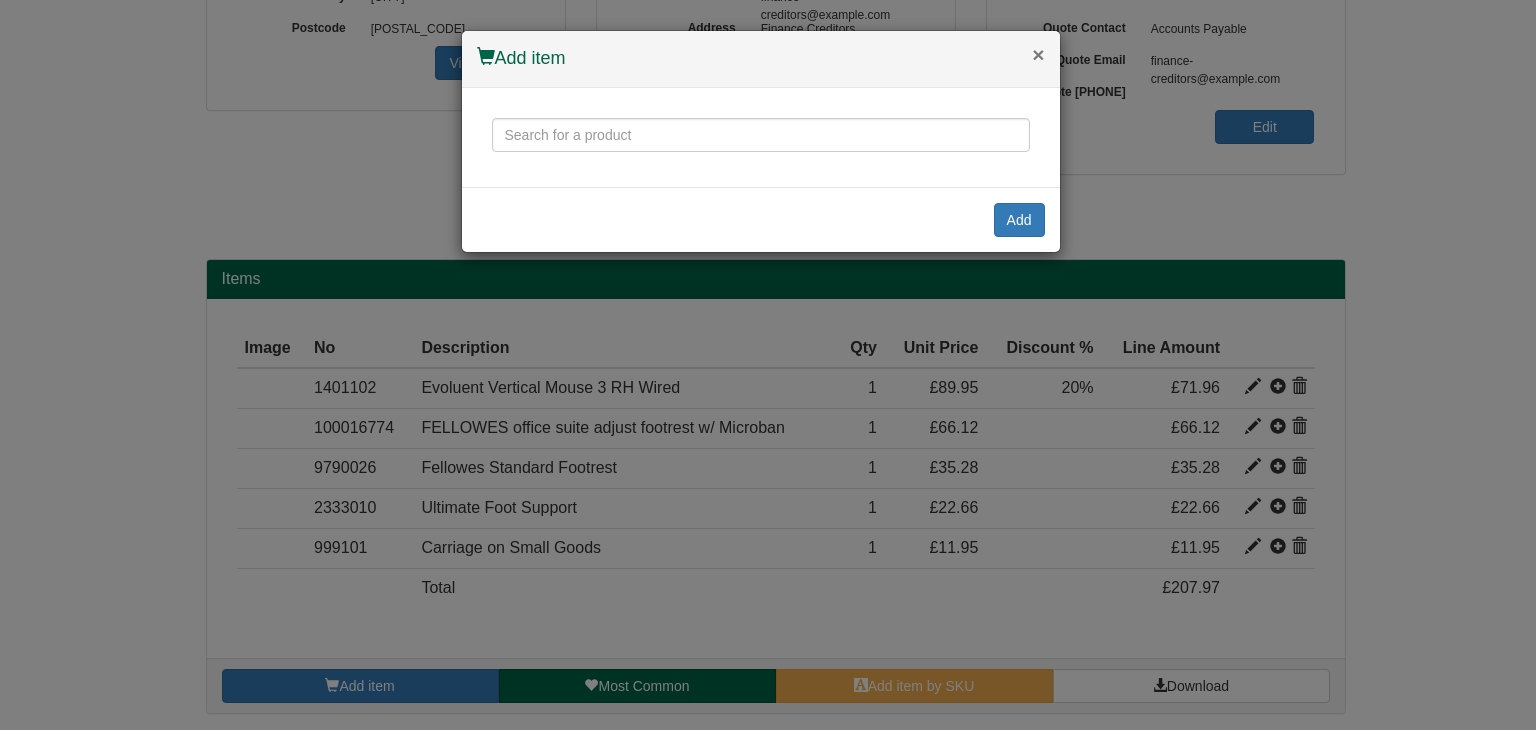 click on "×" at bounding box center (1038, 54) 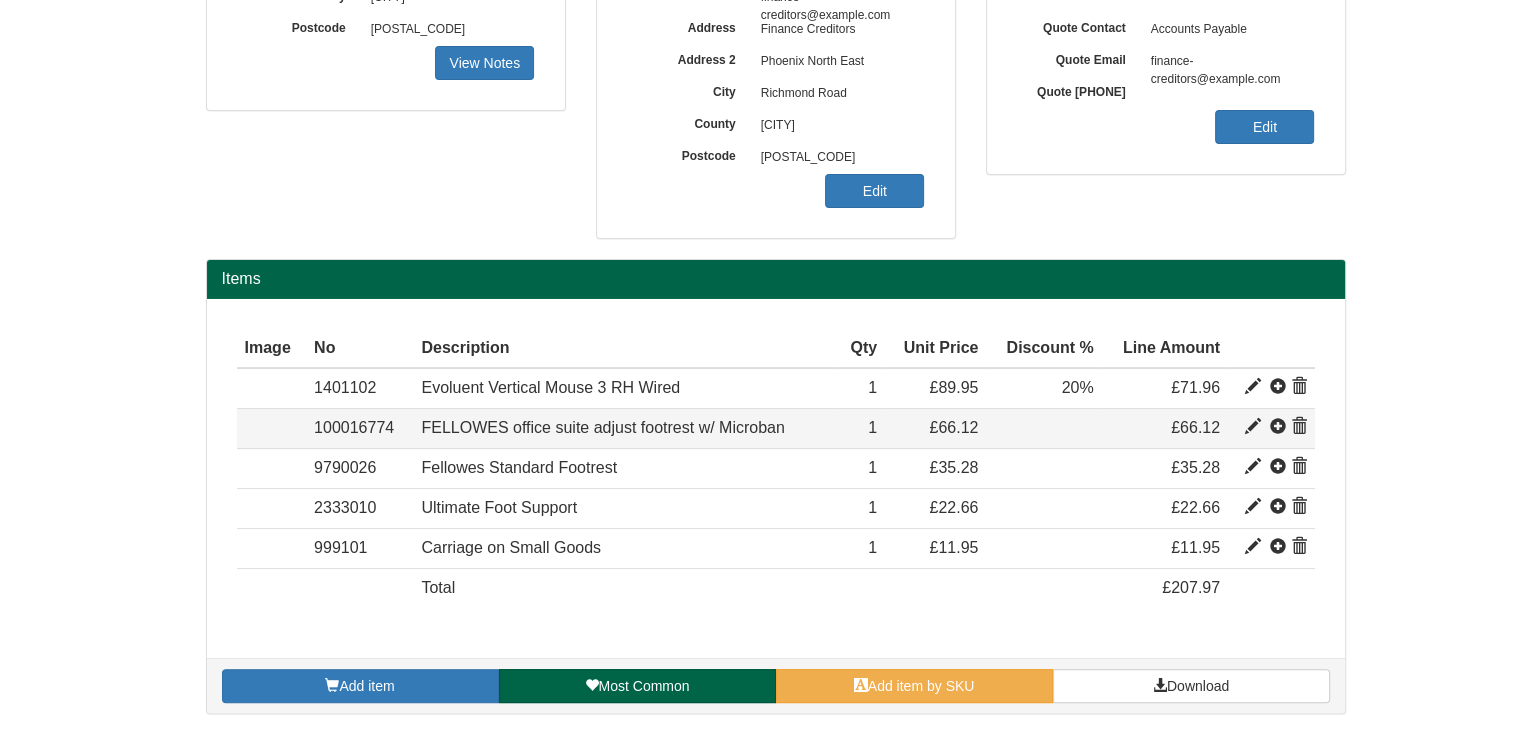 click at bounding box center [1299, 387] 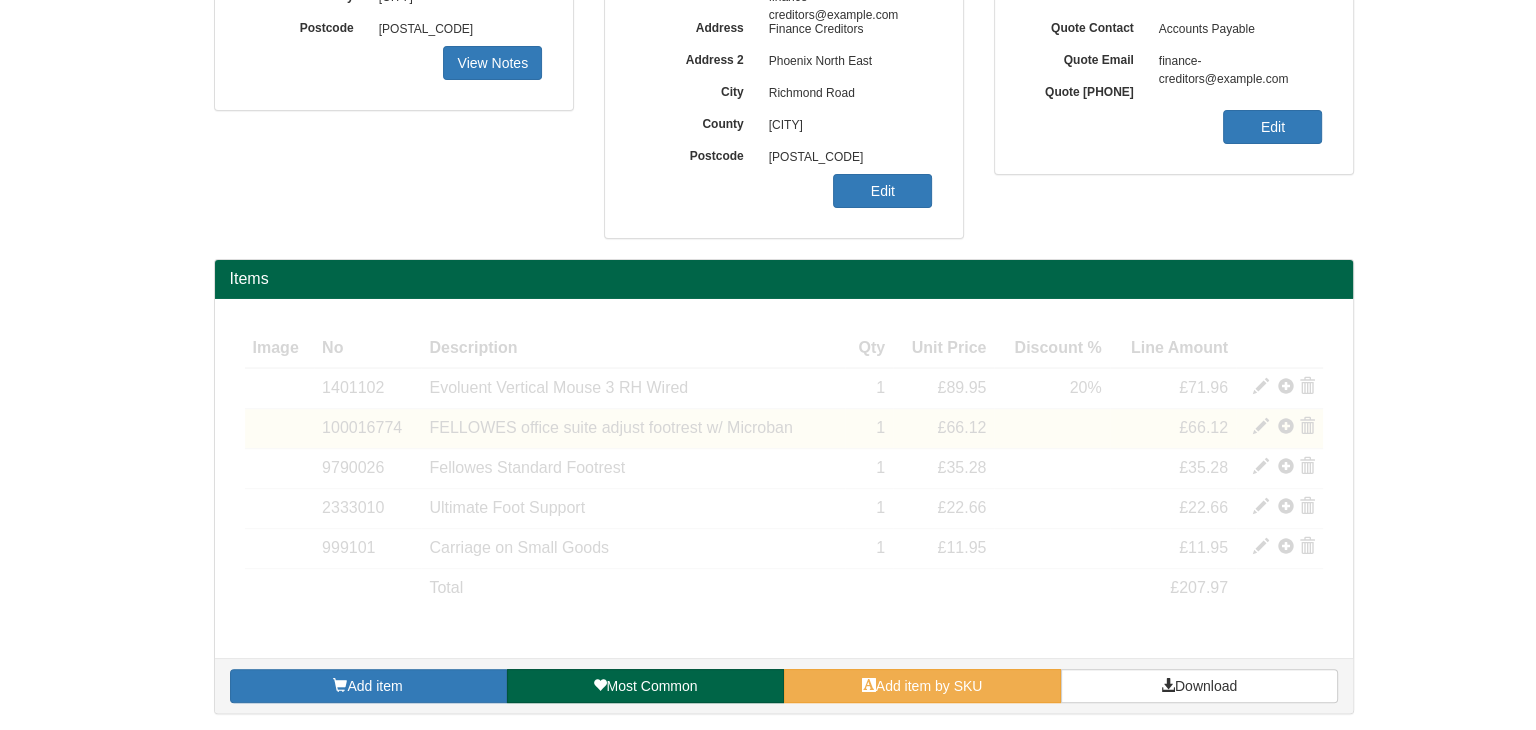 scroll, scrollTop: 400, scrollLeft: 0, axis: vertical 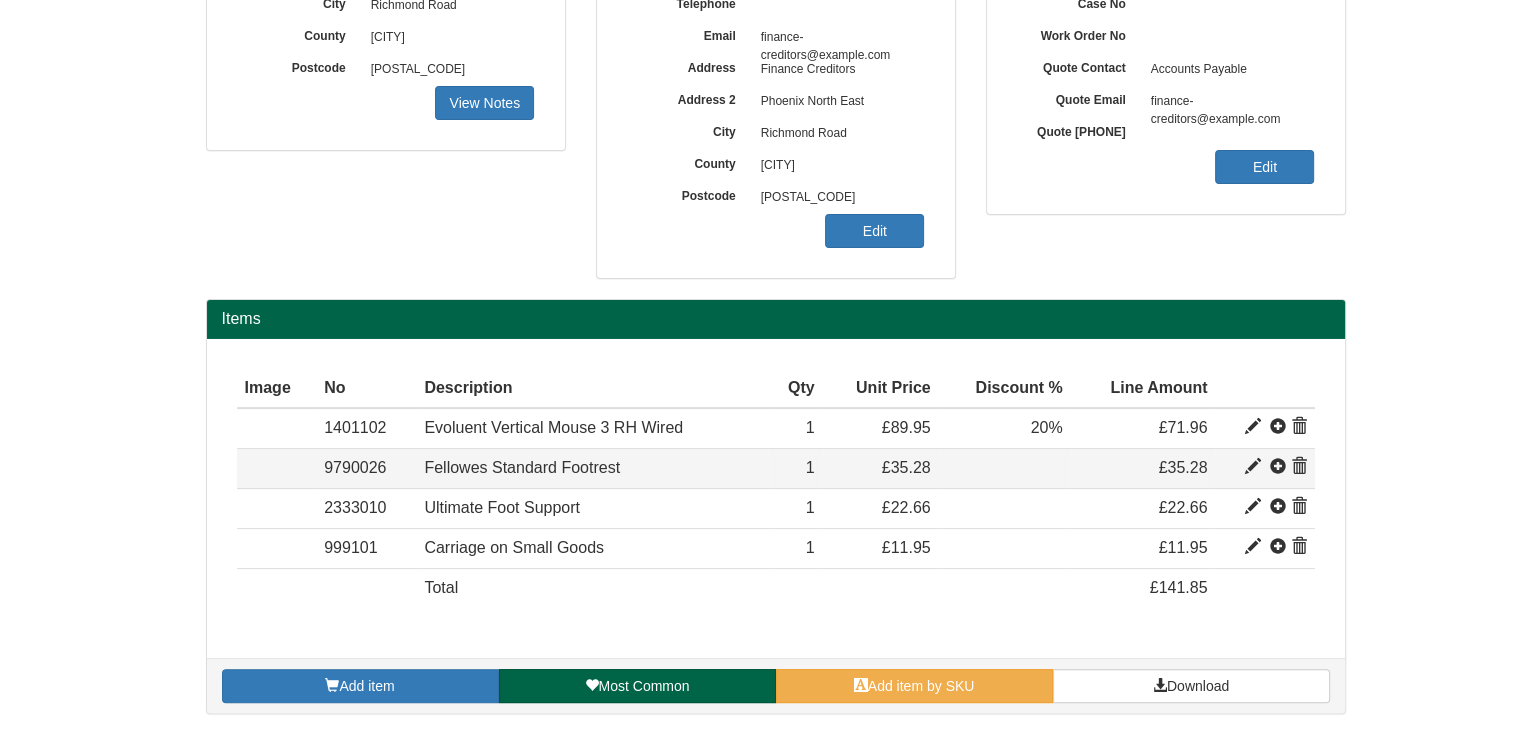 click at bounding box center (1253, 427) 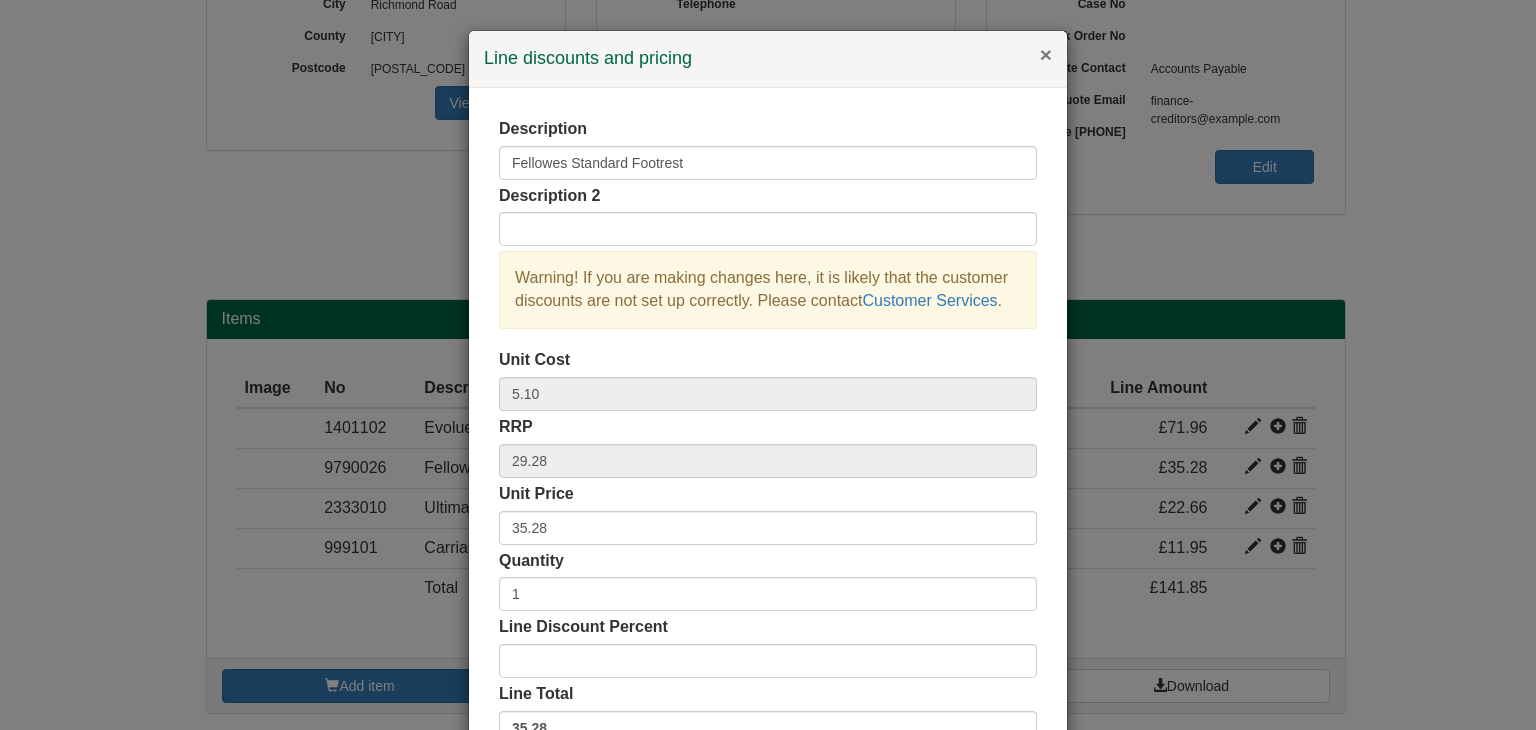 click on "×" at bounding box center (1046, 54) 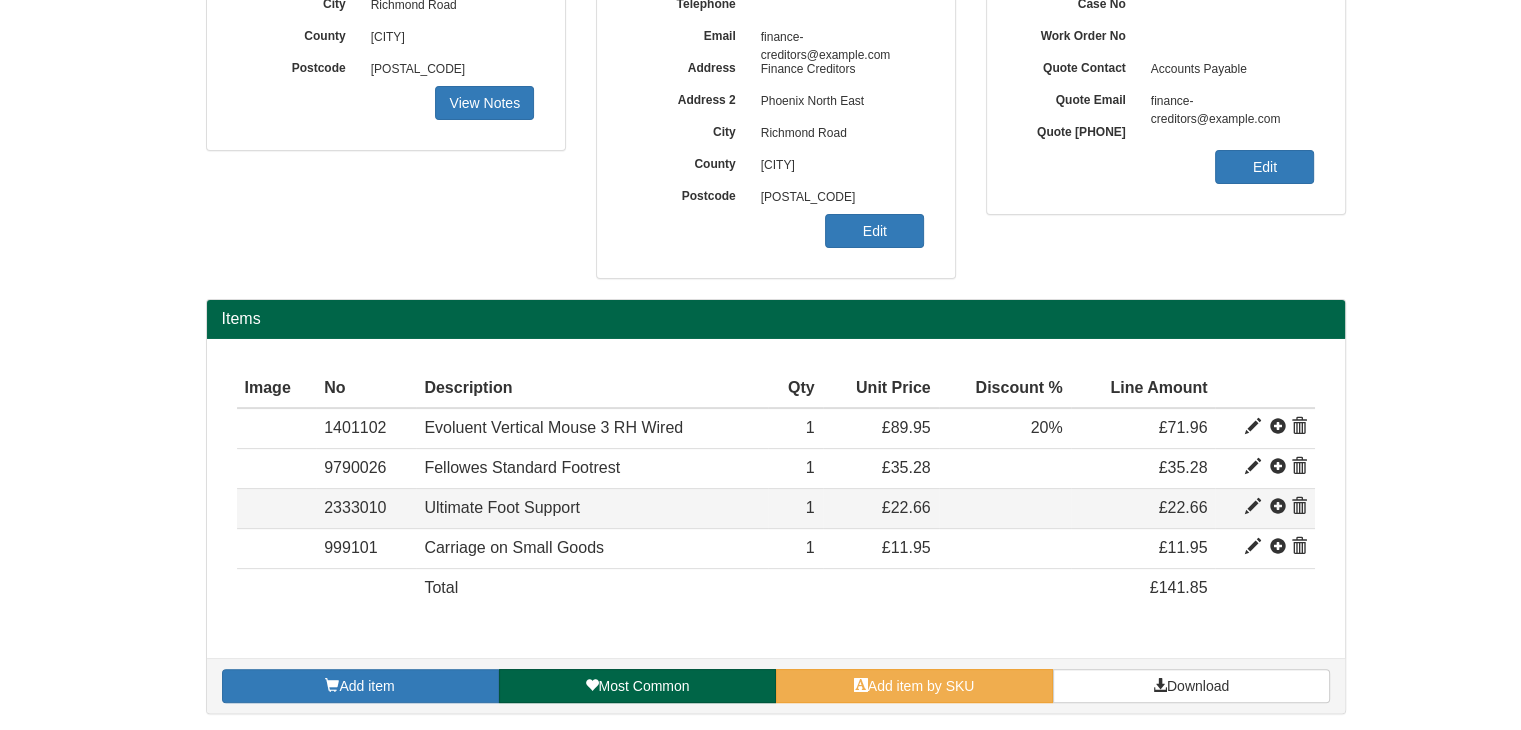 click at bounding box center [1253, 427] 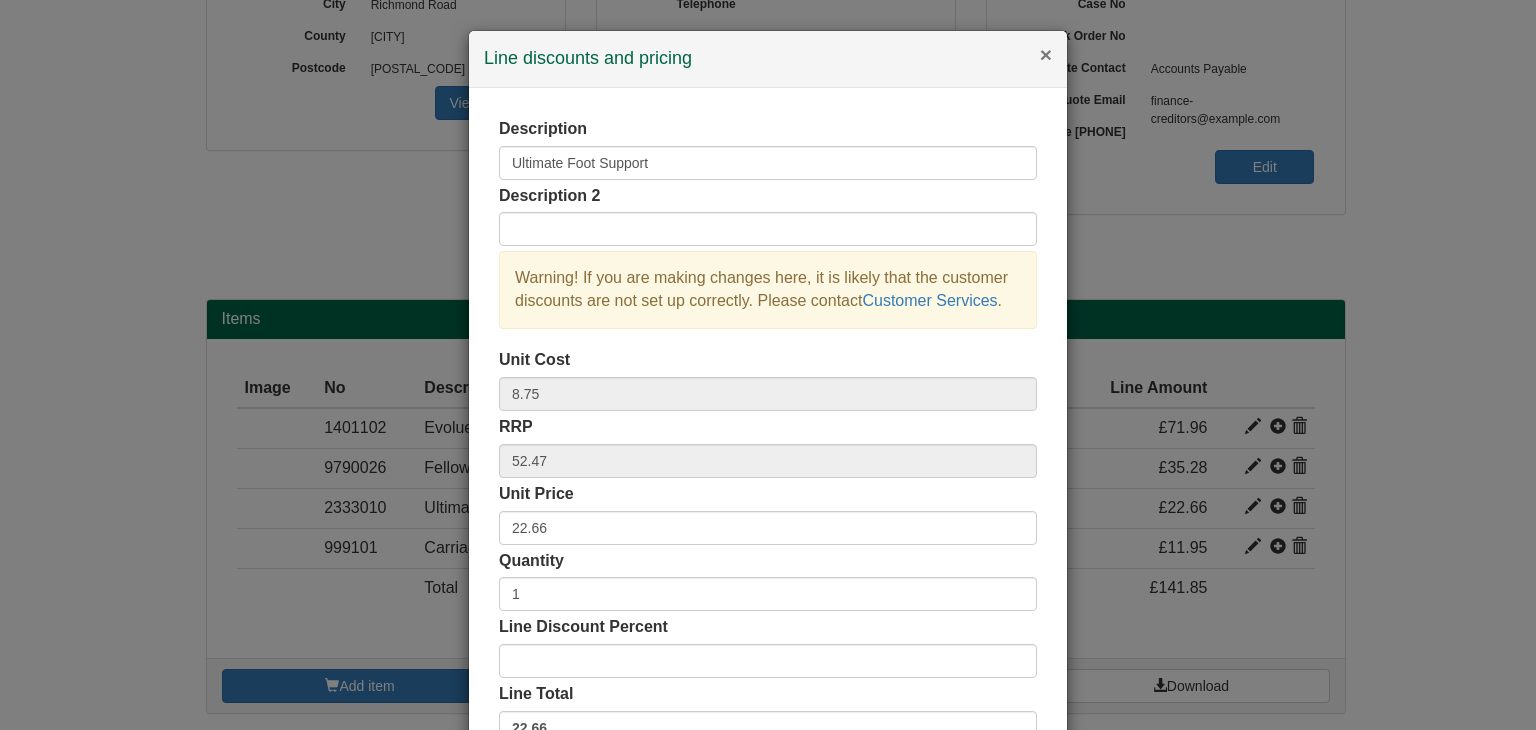 click on "×" at bounding box center [1046, 54] 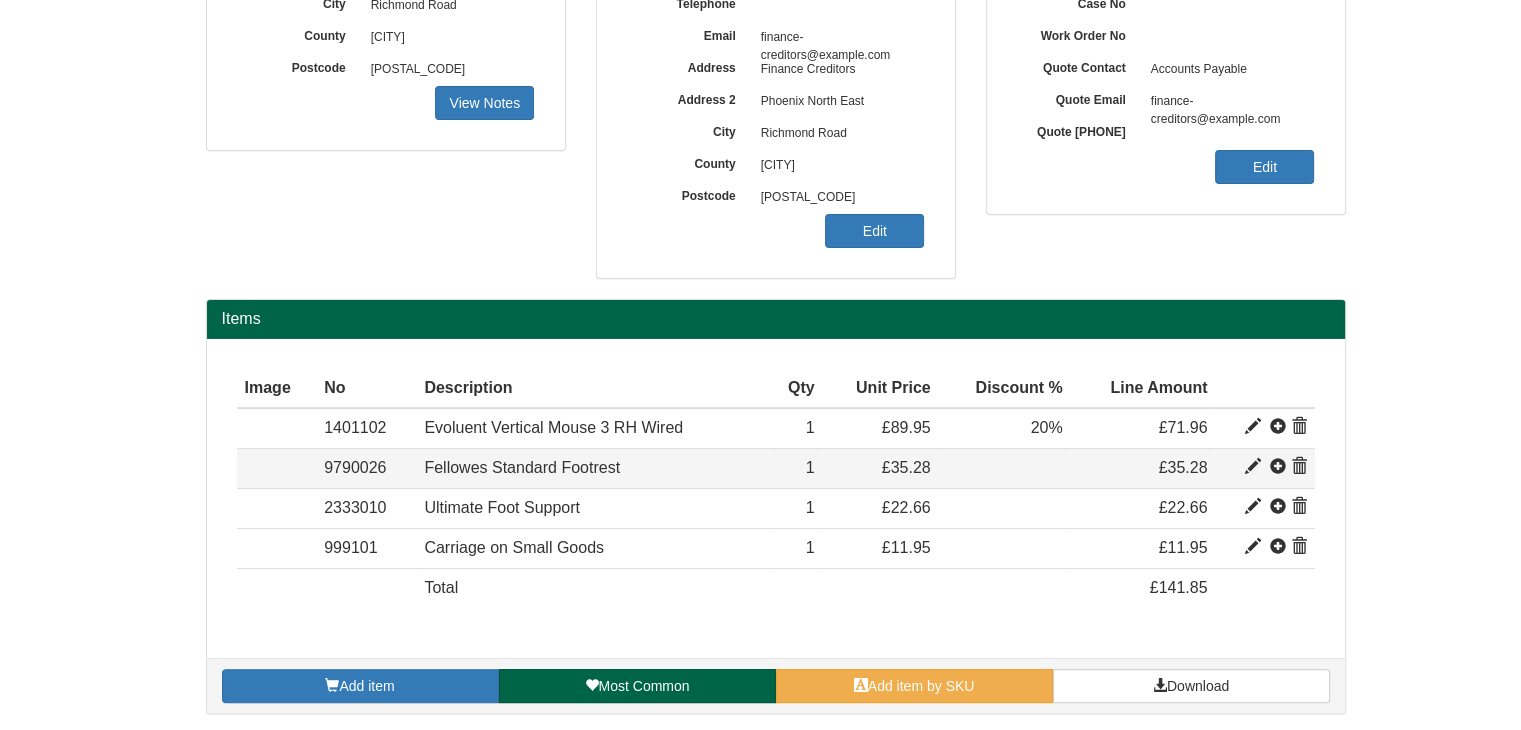 click at bounding box center [1253, 427] 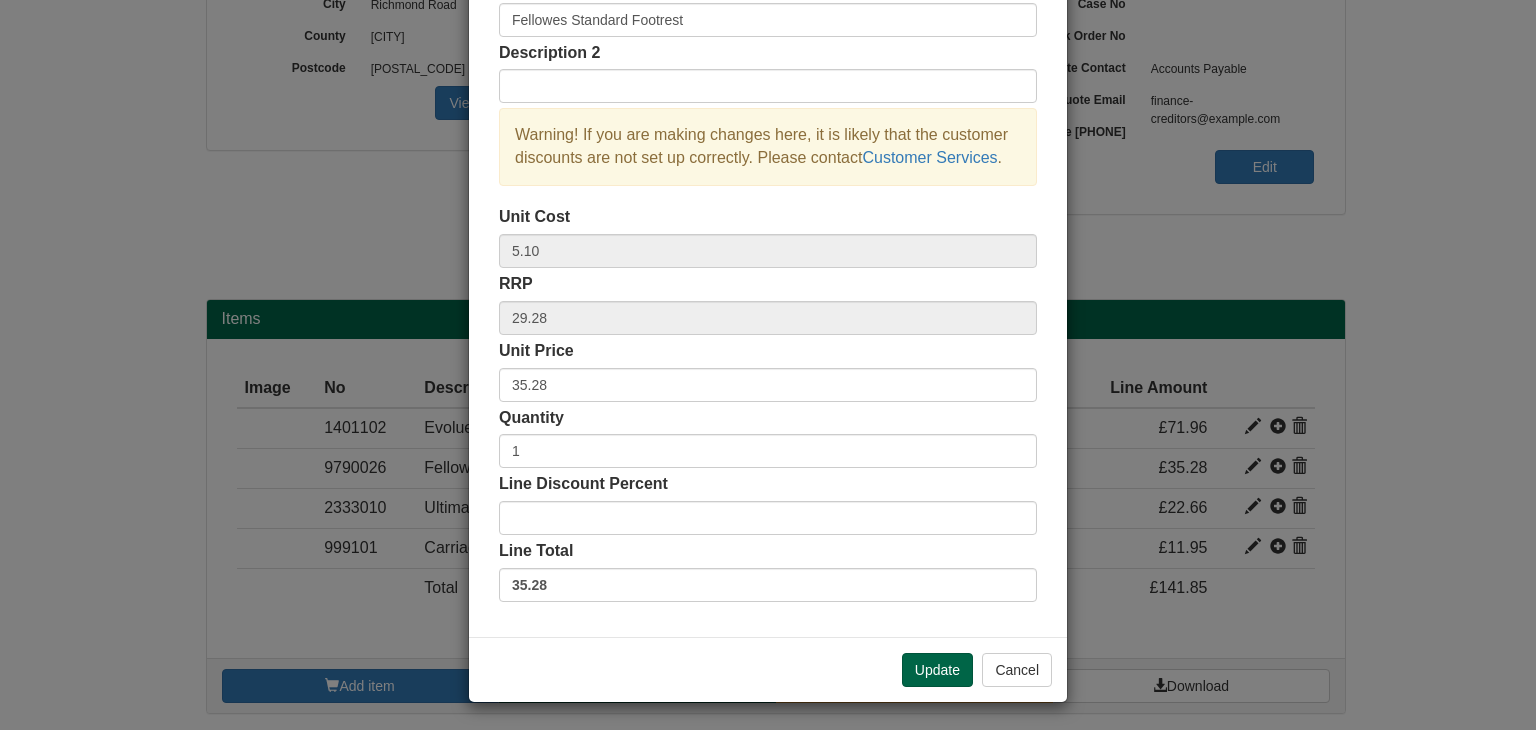 scroll, scrollTop: 144, scrollLeft: 0, axis: vertical 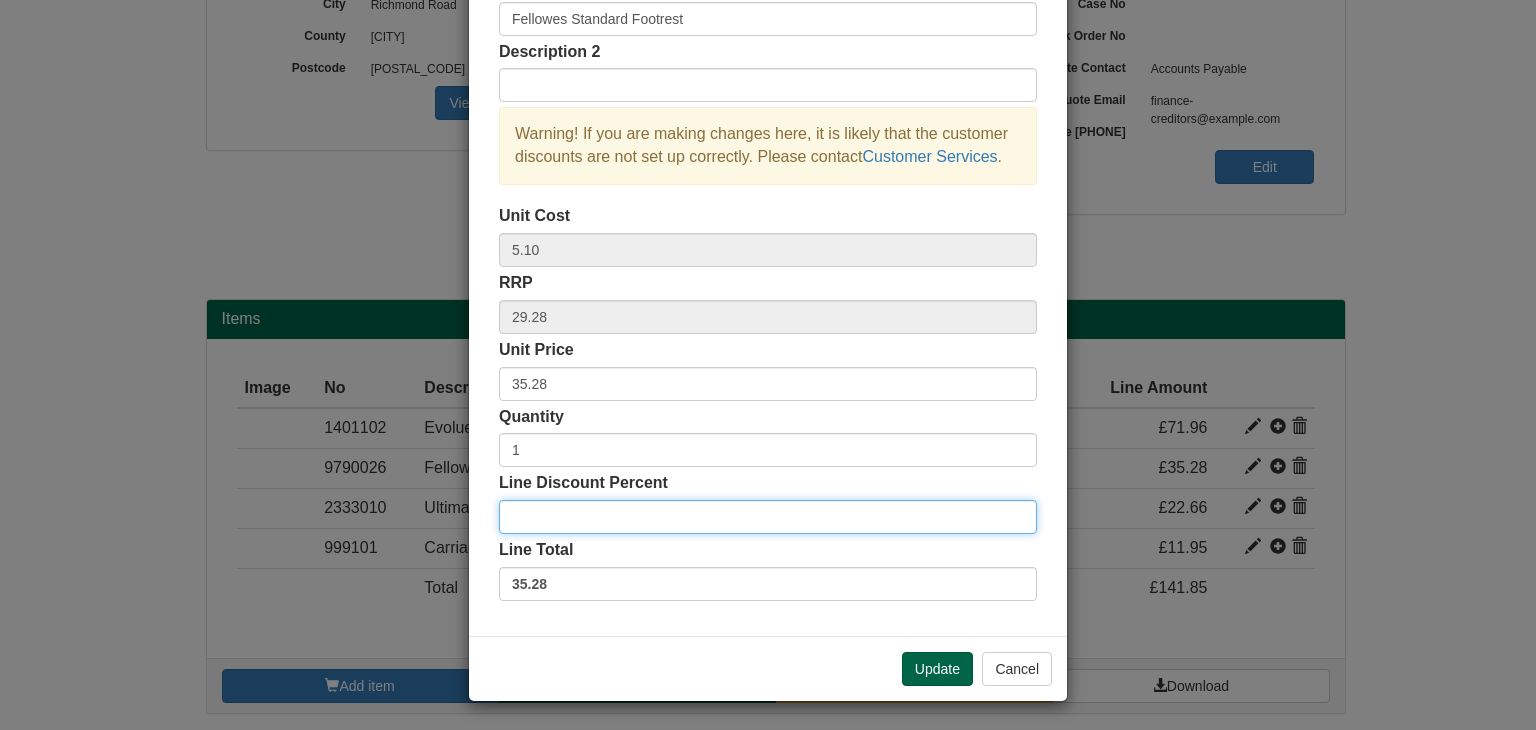 click on "Line Discount Percent" at bounding box center [768, 517] 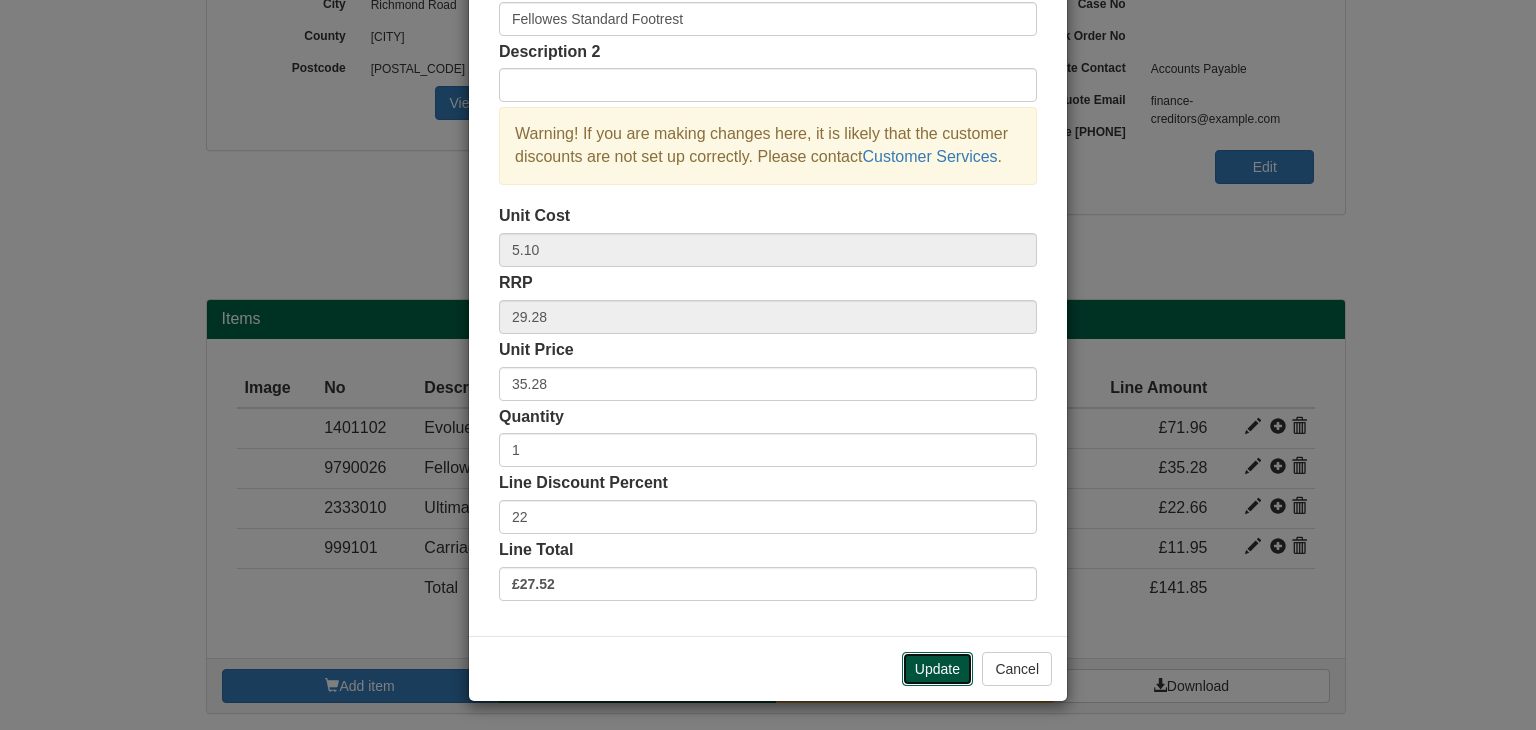 click on "Update" at bounding box center (937, 669) 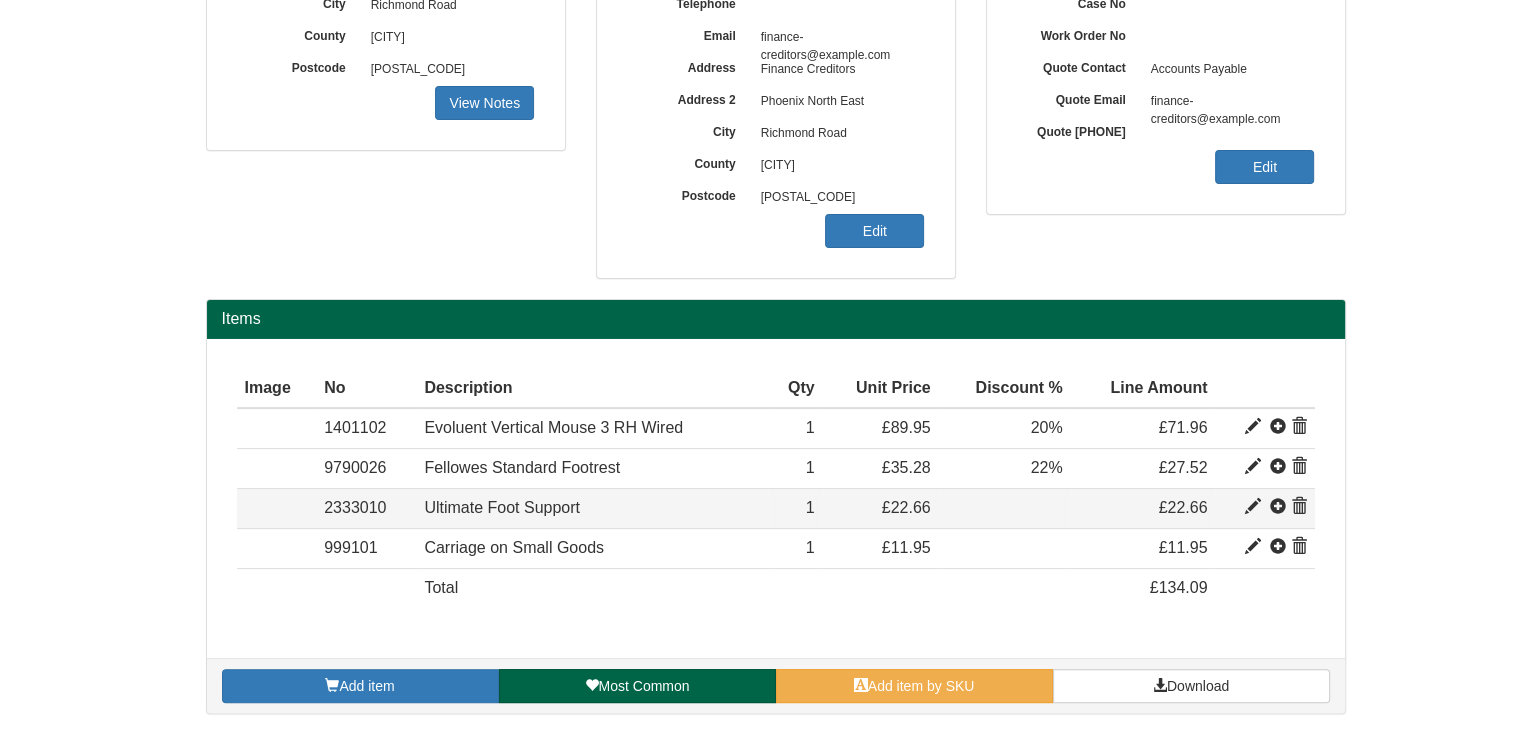 click at bounding box center [1253, 427] 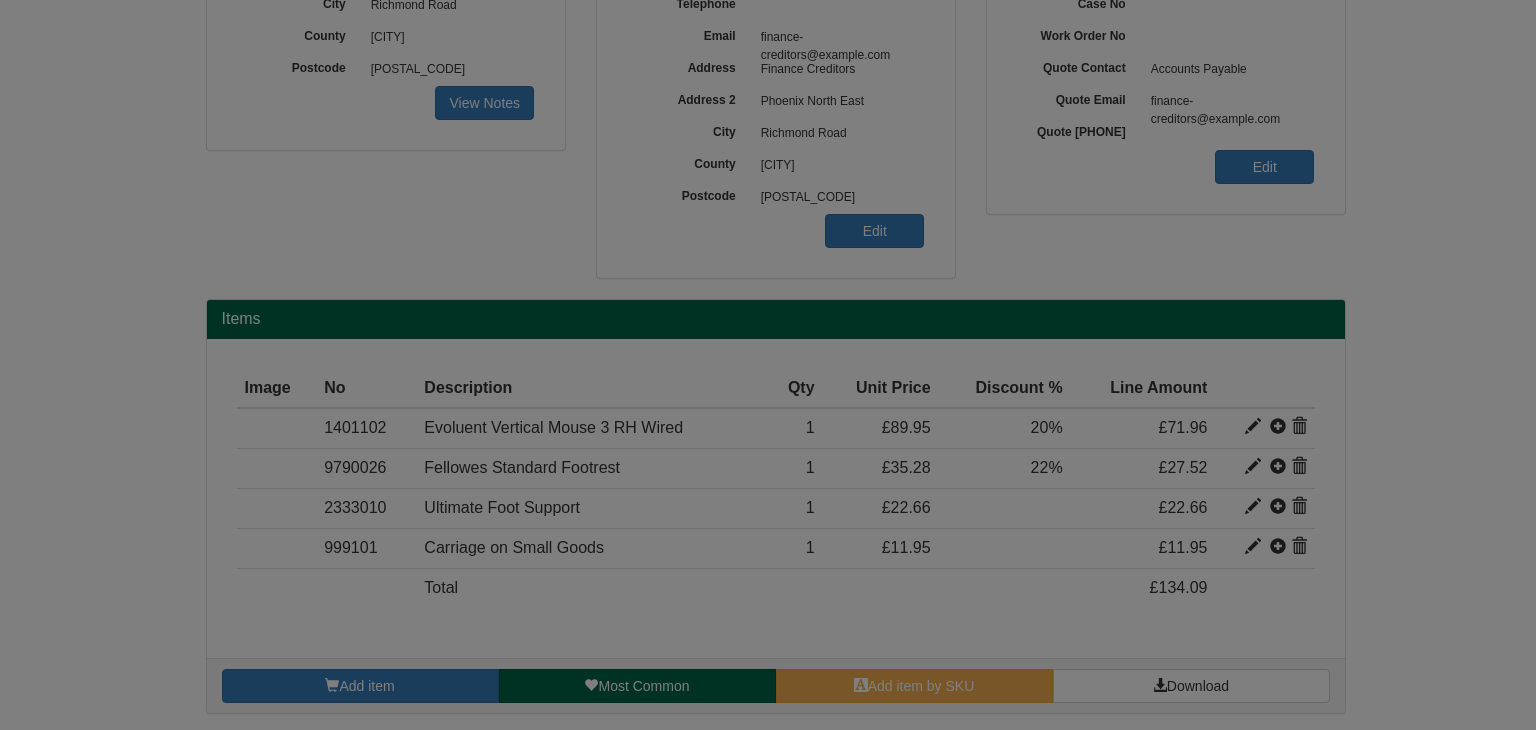 scroll, scrollTop: 0, scrollLeft: 0, axis: both 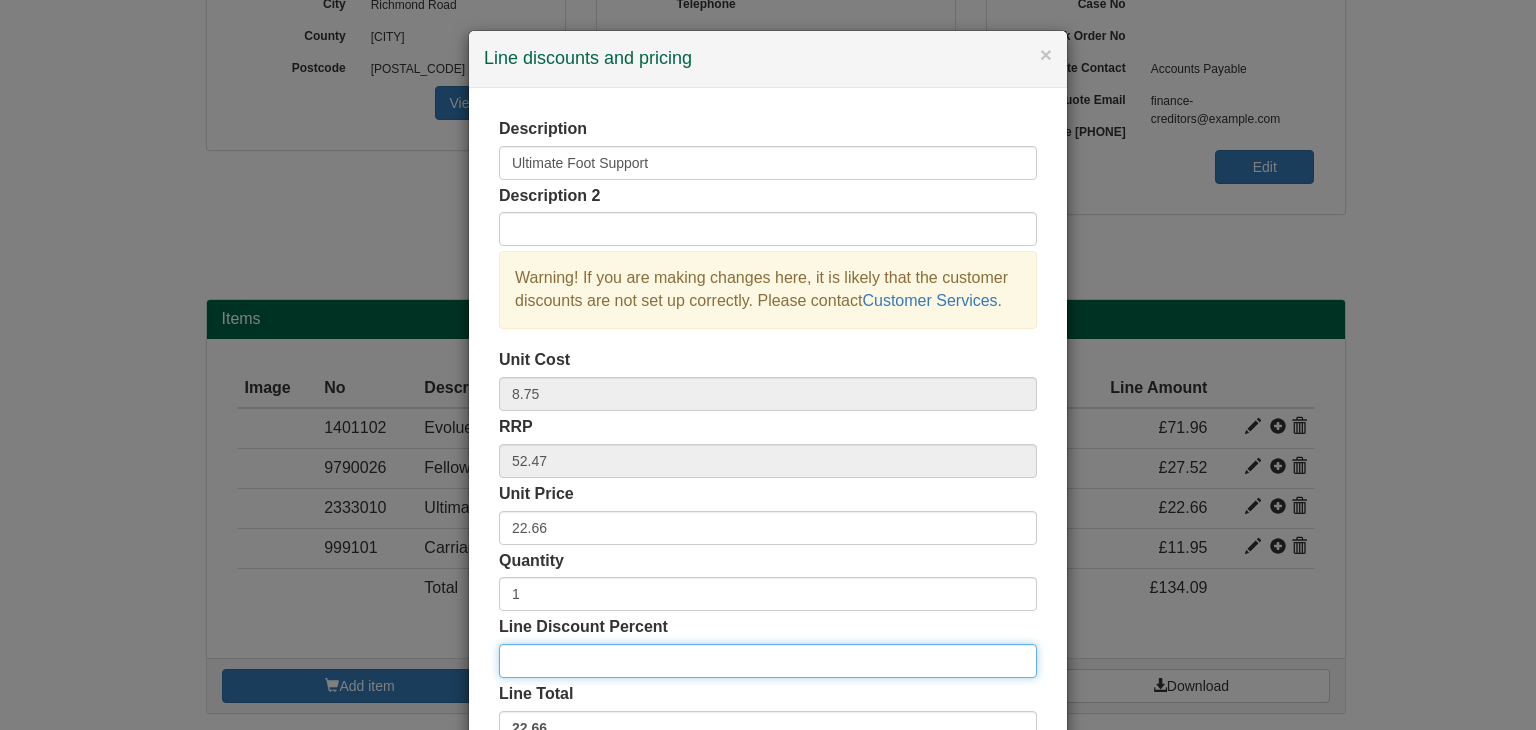 click on "Line Discount Percent" at bounding box center [768, 661] 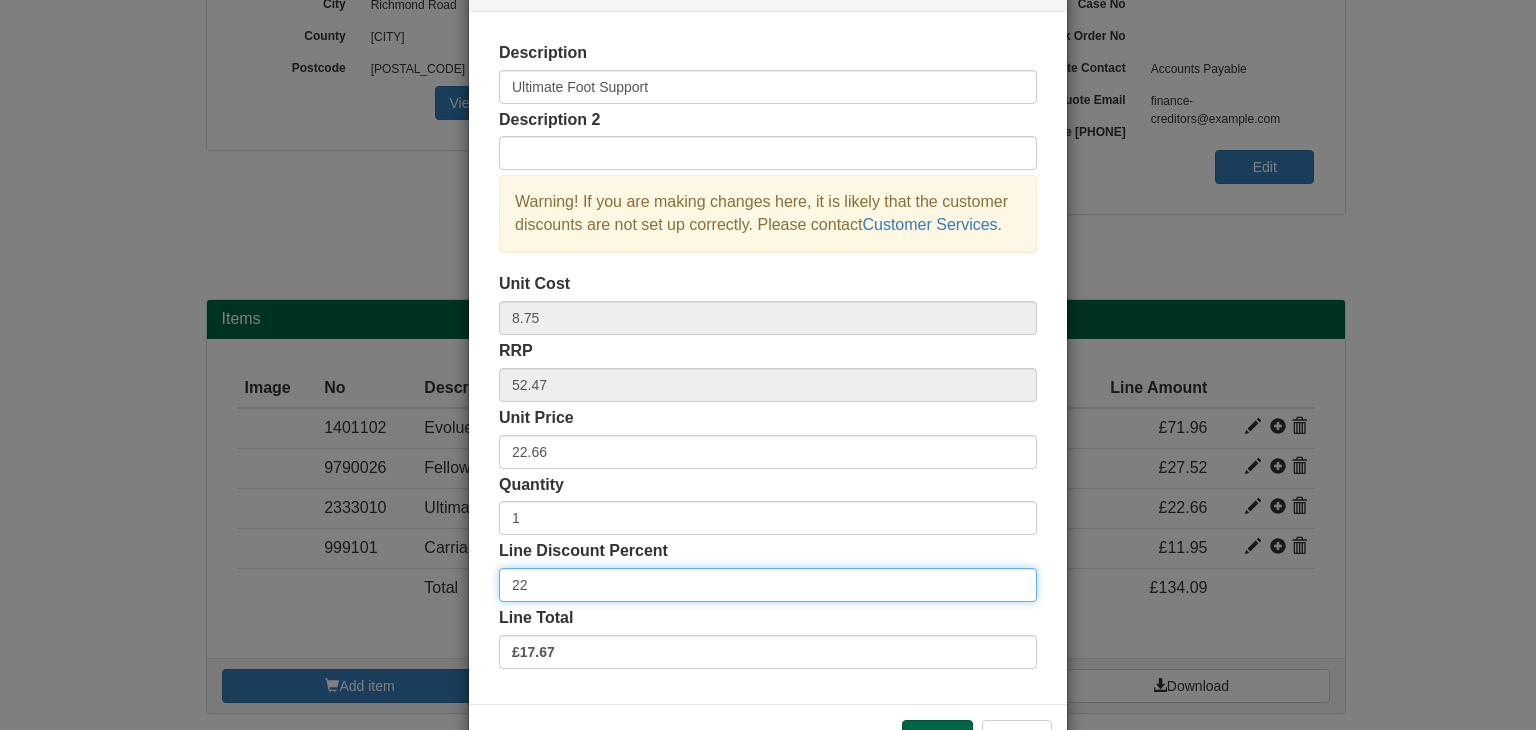 scroll, scrollTop: 144, scrollLeft: 0, axis: vertical 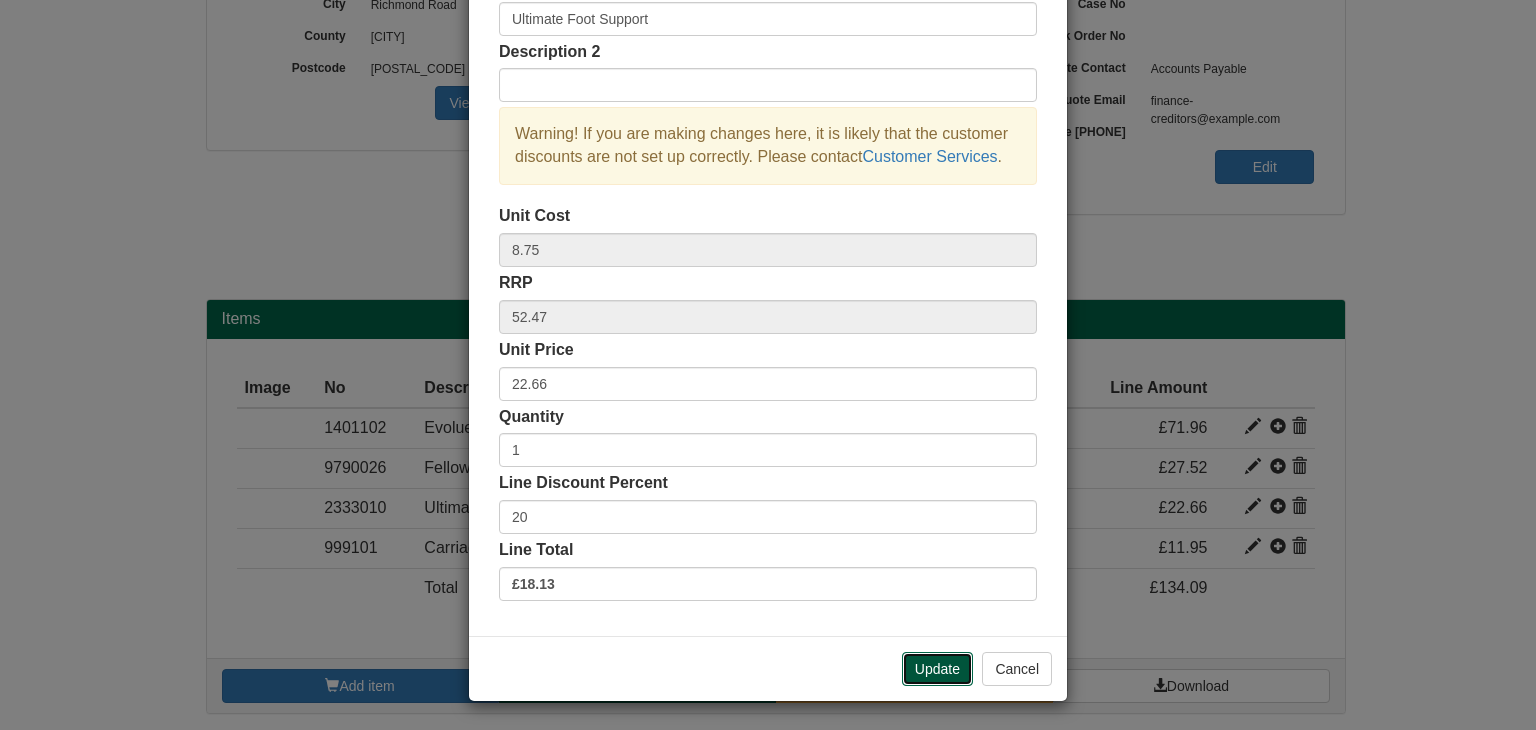 click on "Update" at bounding box center (937, 669) 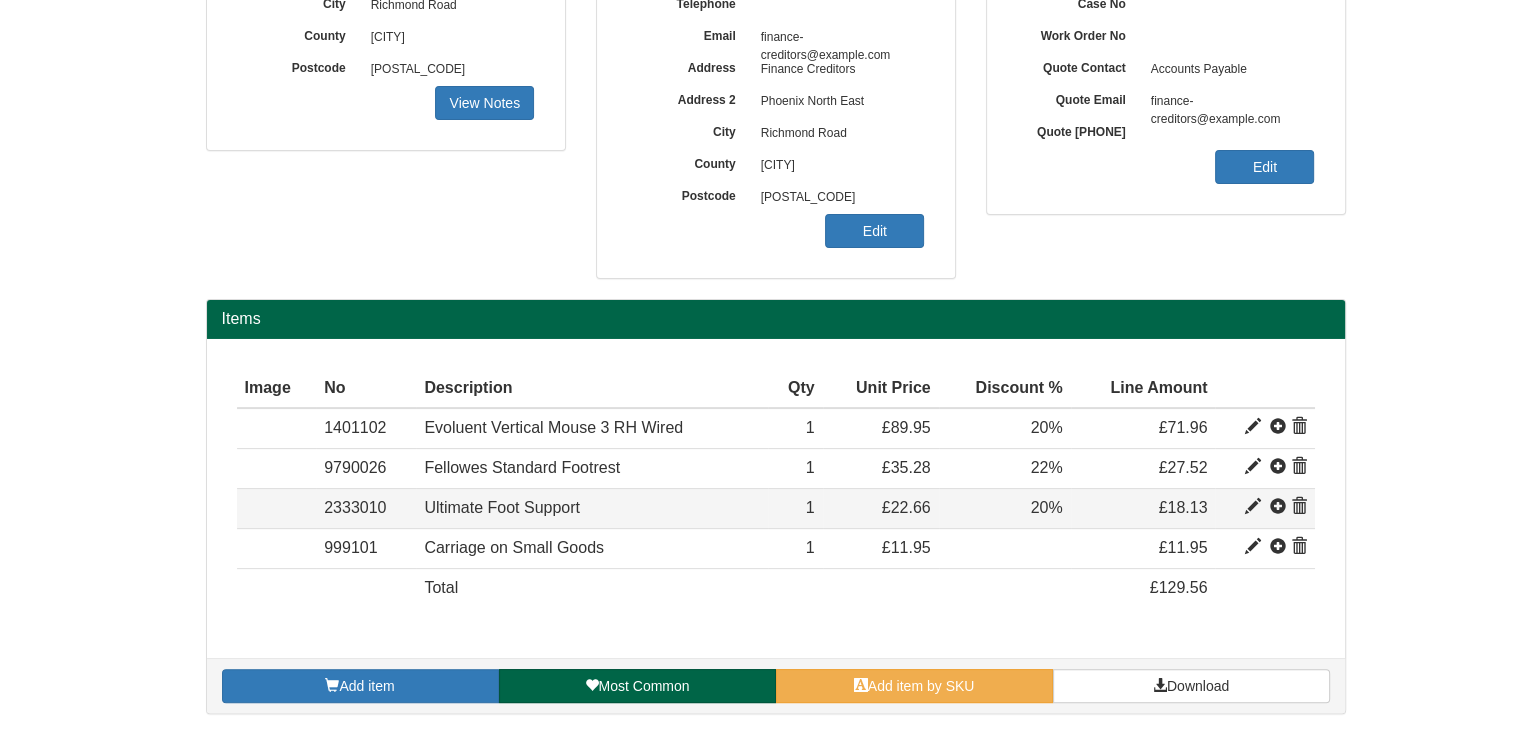 click at bounding box center [1253, 427] 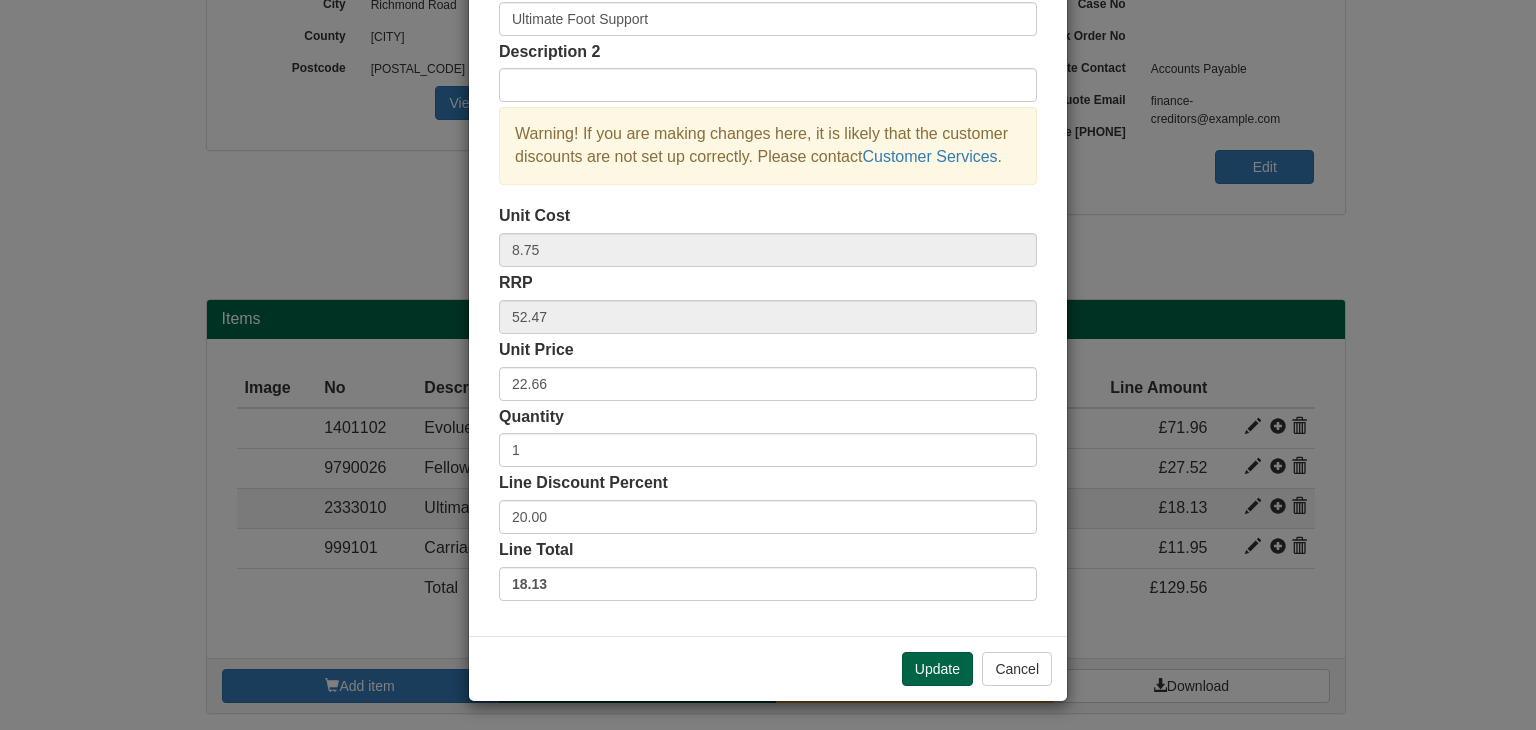 scroll, scrollTop: 0, scrollLeft: 0, axis: both 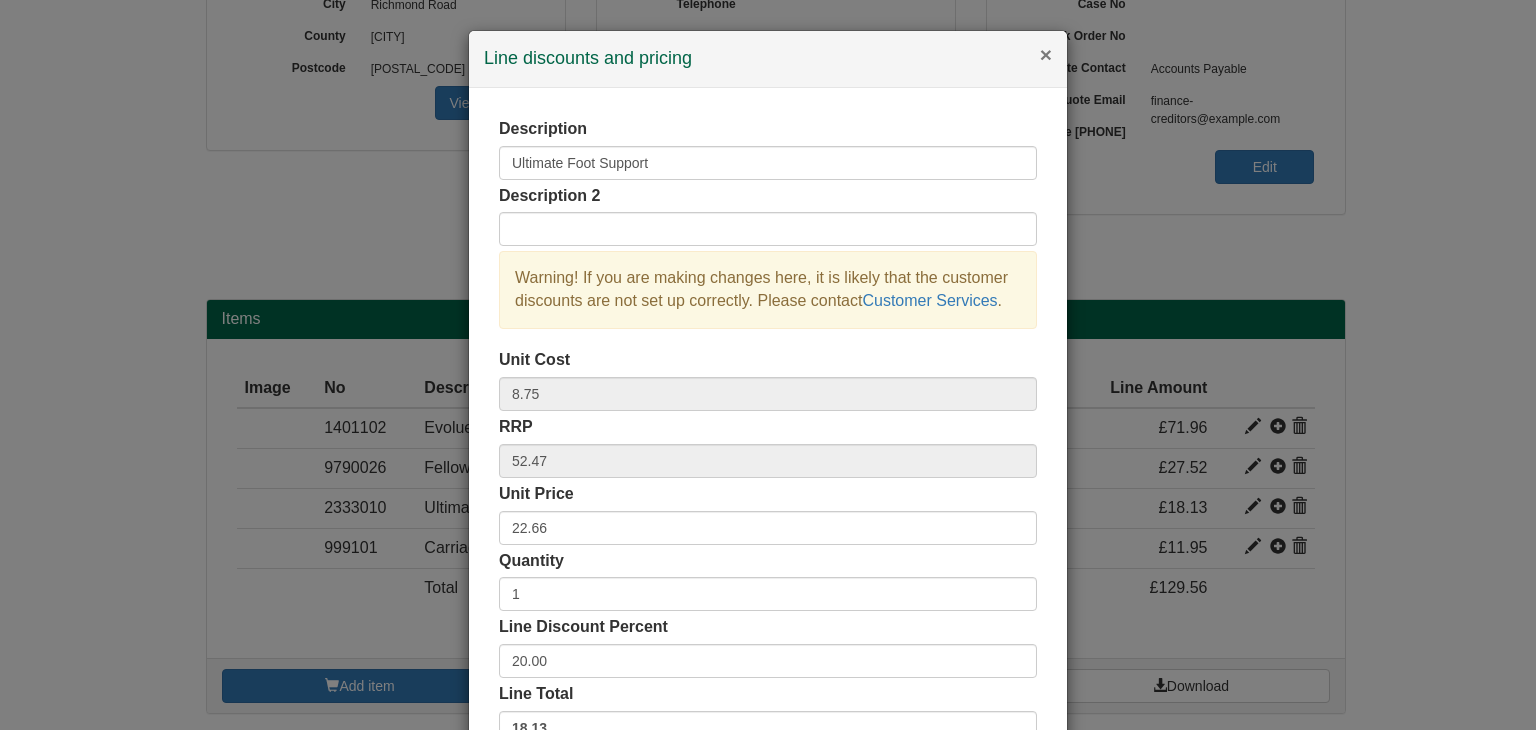 click on "×" at bounding box center (1046, 54) 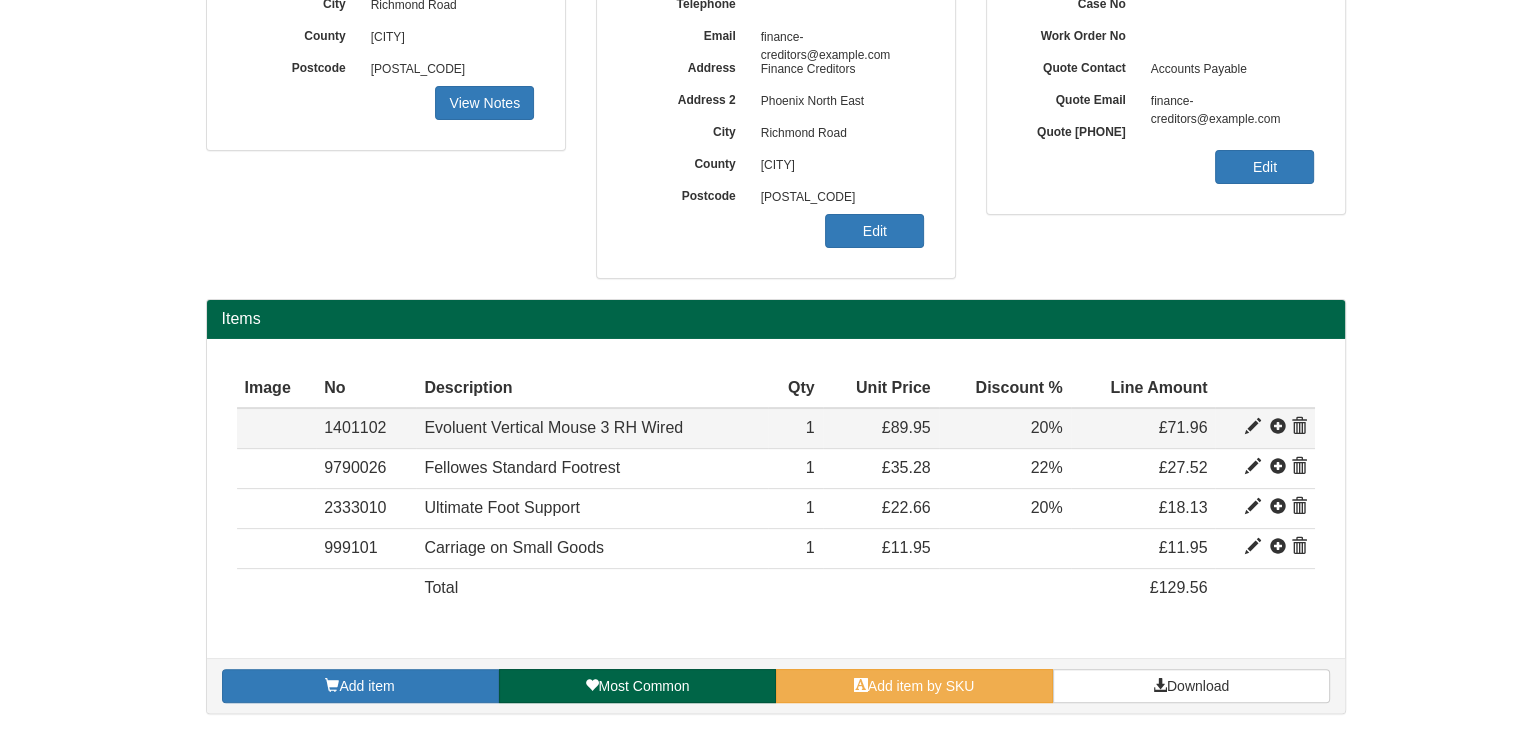 click at bounding box center [1253, 427] 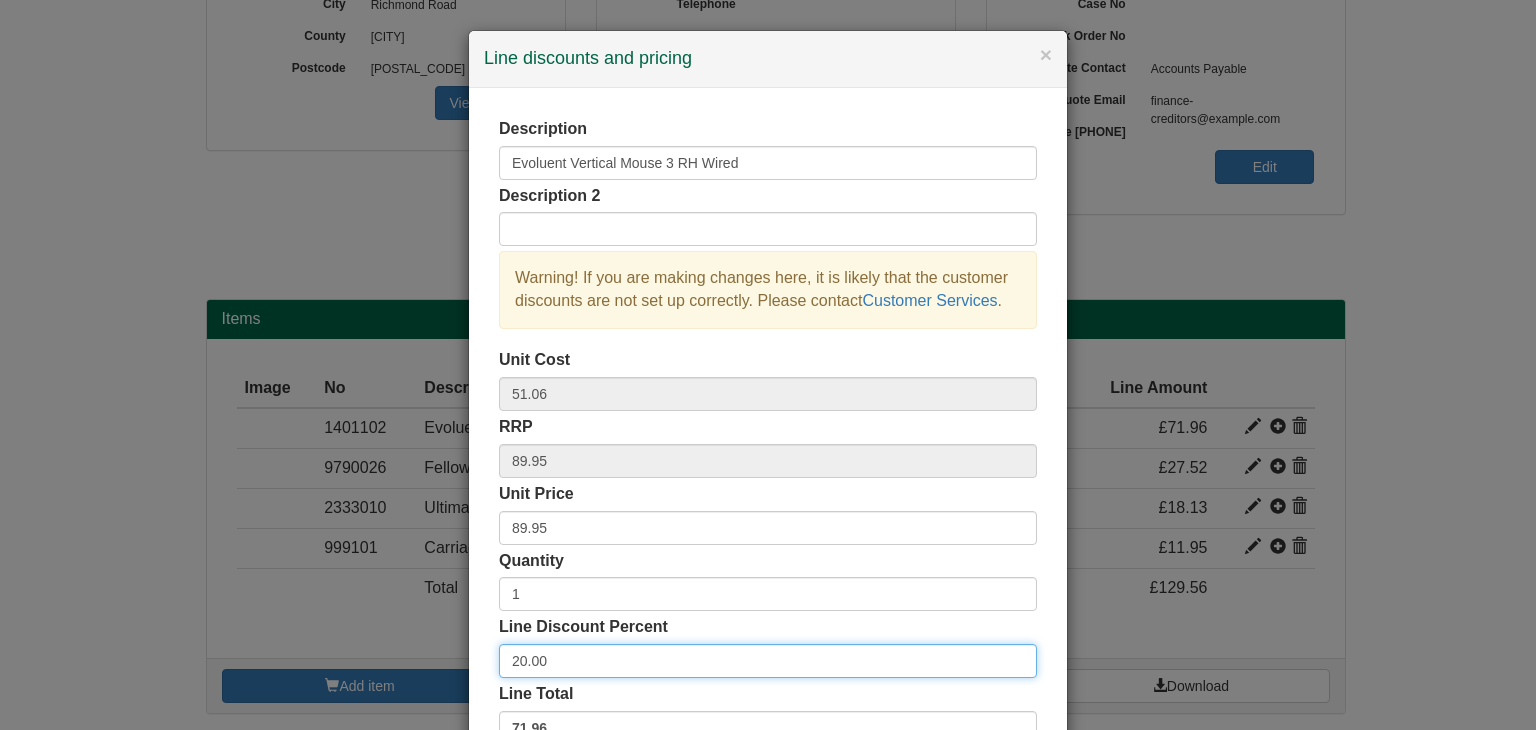 drag, startPoint x: 564, startPoint y: 666, endPoint x: 434, endPoint y: 658, distance: 130.24593 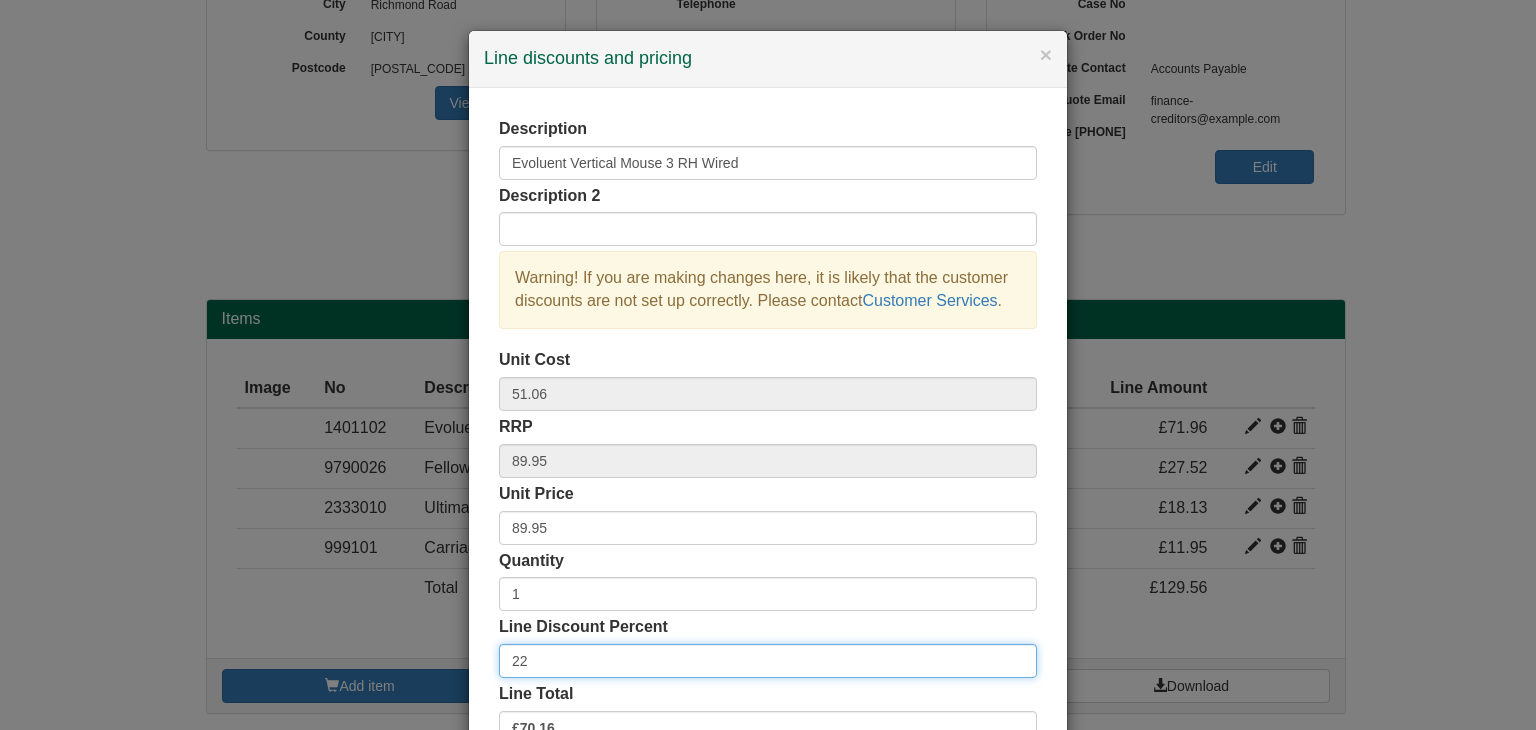 scroll, scrollTop: 144, scrollLeft: 0, axis: vertical 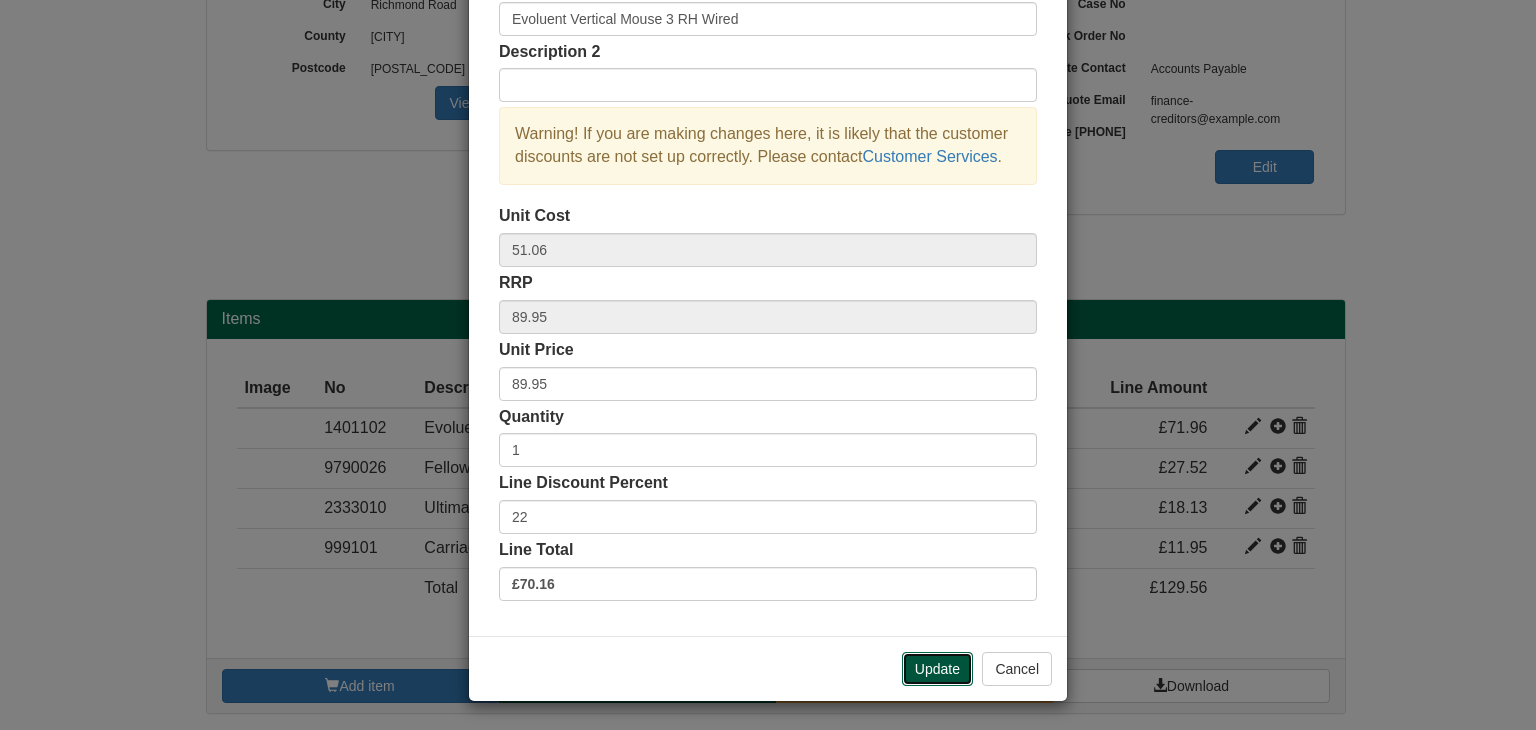 click on "Update" at bounding box center (937, 669) 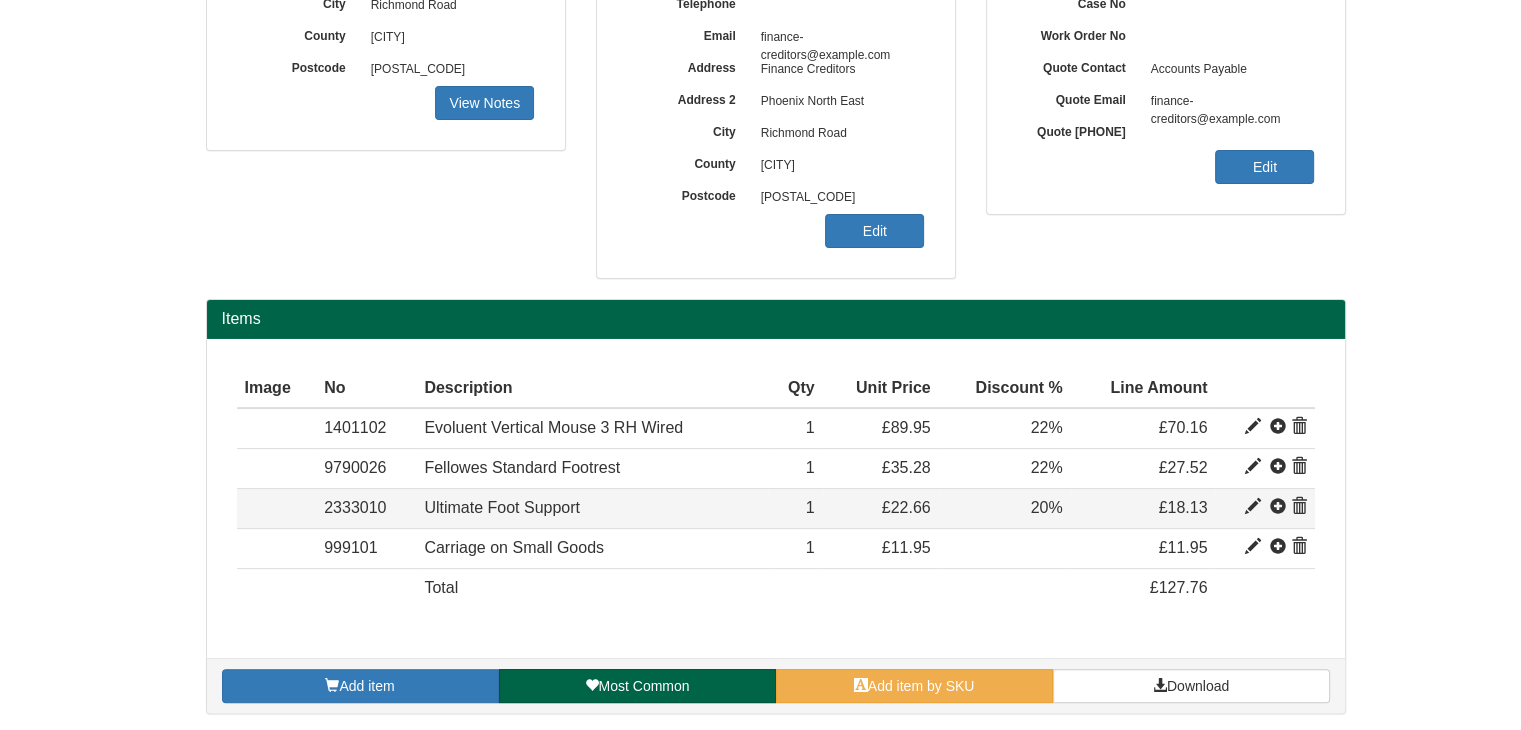 click at bounding box center (1253, 427) 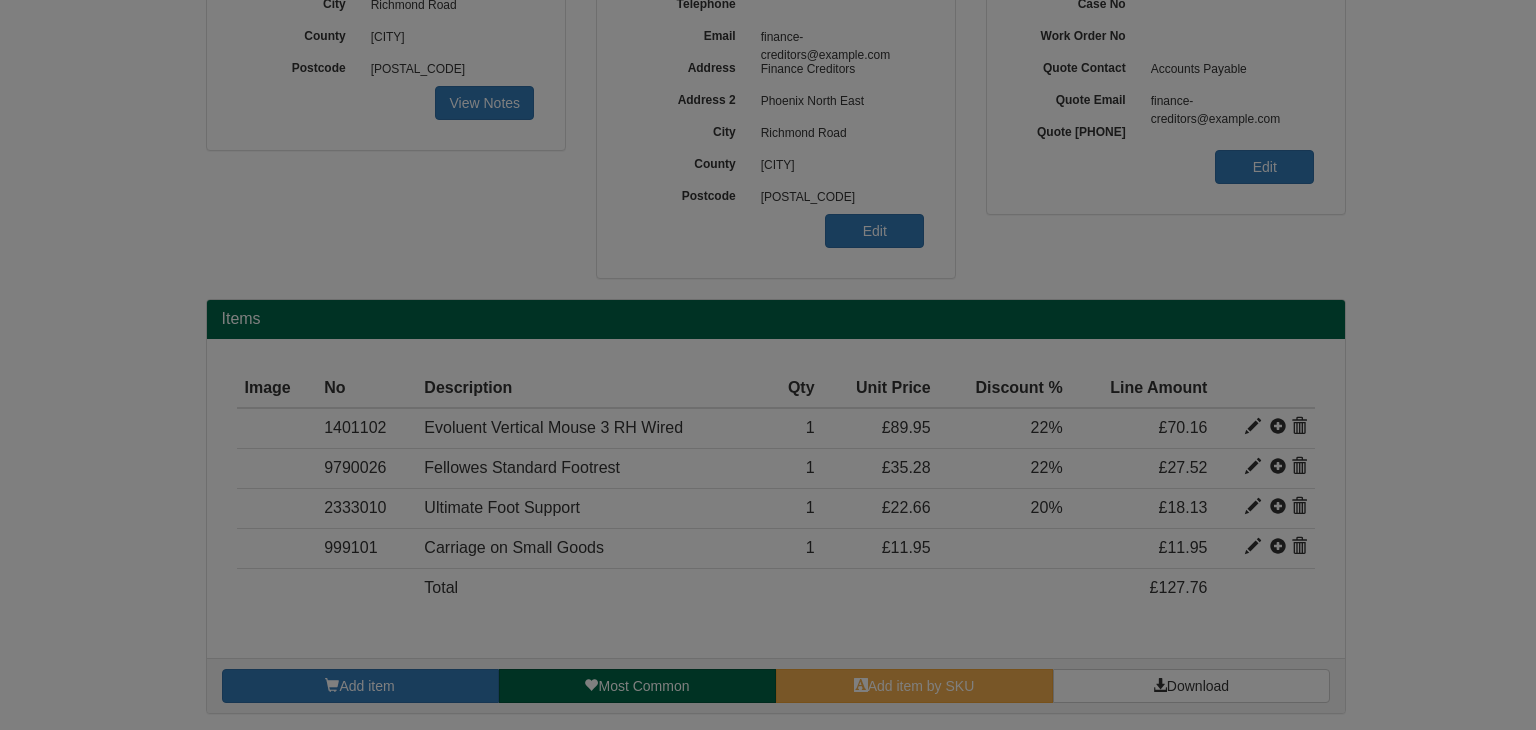 scroll, scrollTop: 0, scrollLeft: 0, axis: both 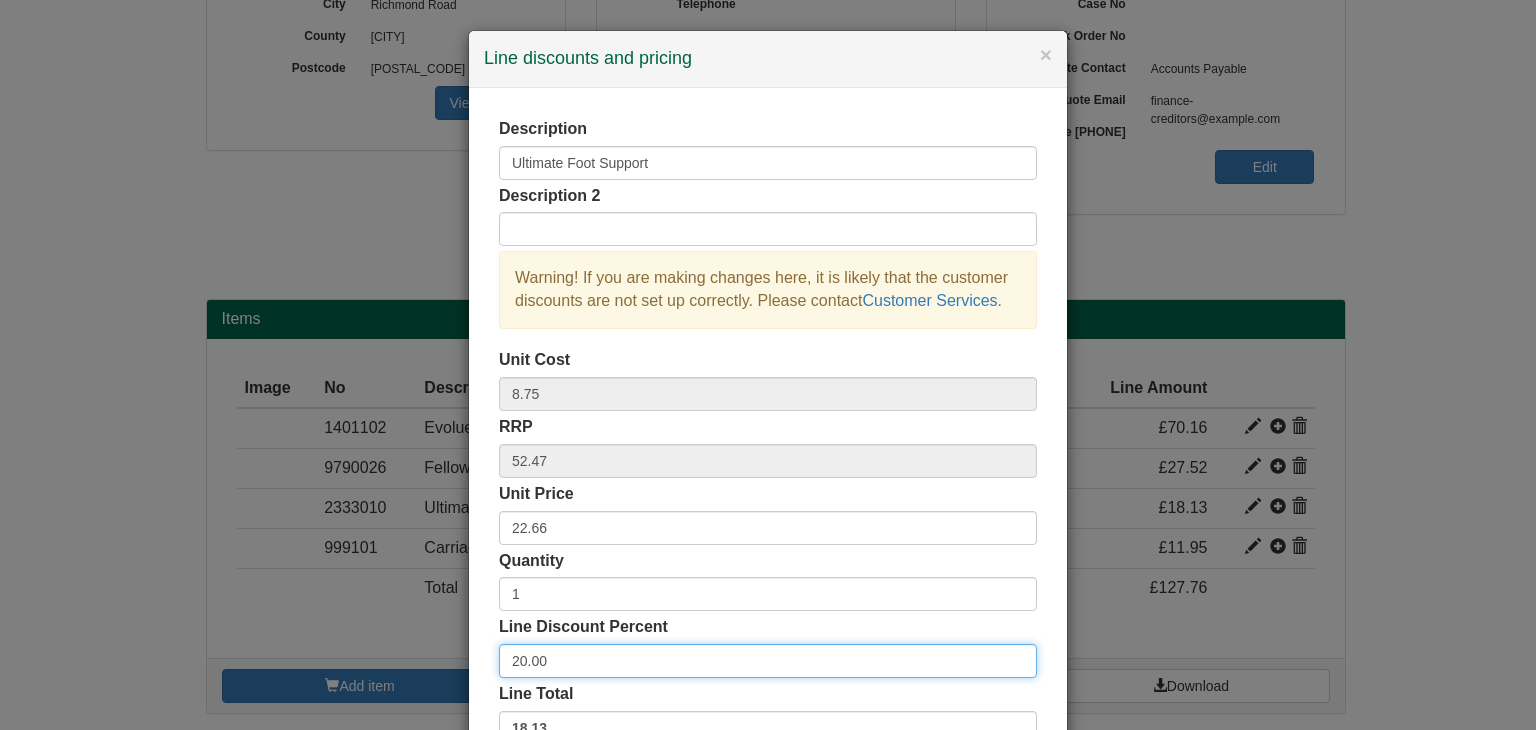 drag, startPoint x: 569, startPoint y: 669, endPoint x: 431, endPoint y: 661, distance: 138.23169 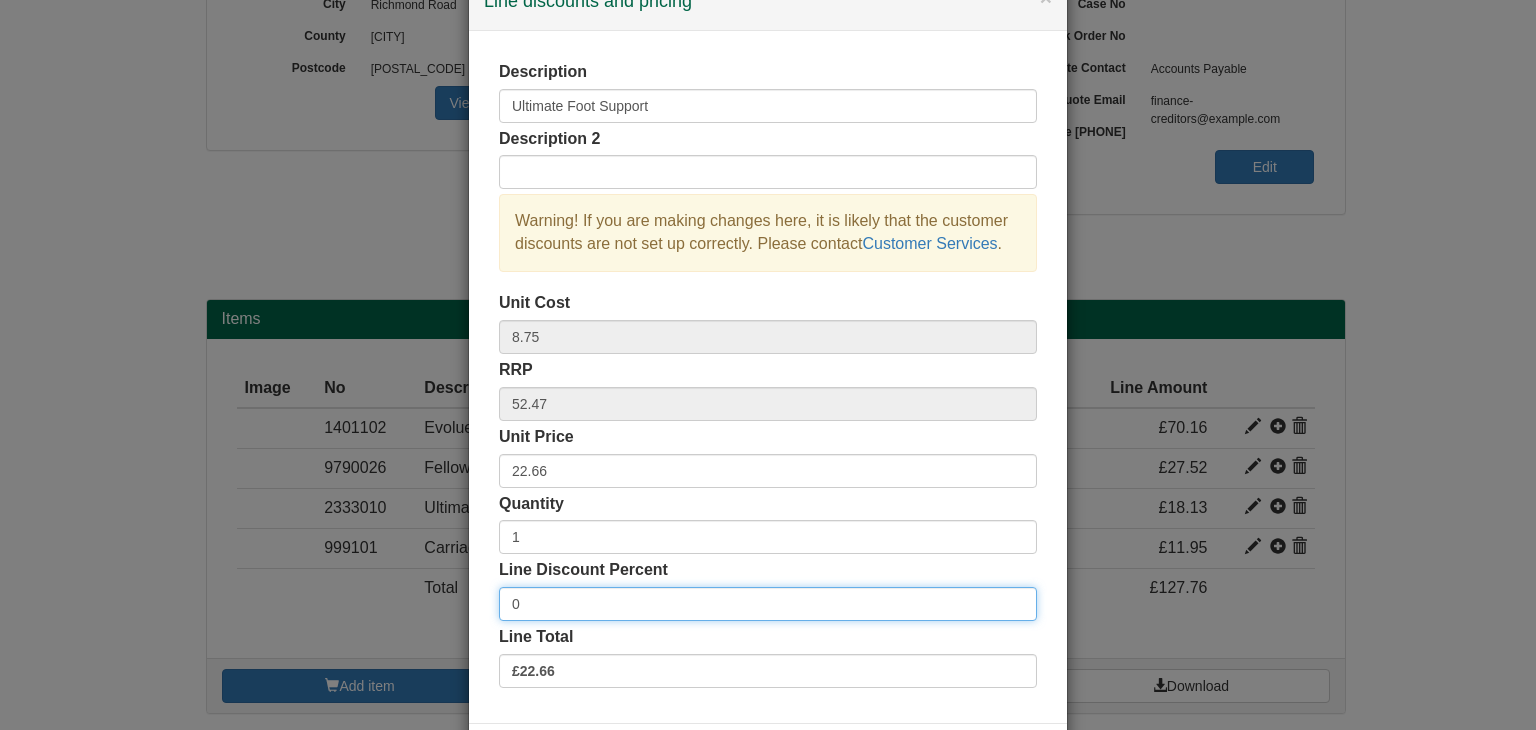 scroll, scrollTop: 144, scrollLeft: 0, axis: vertical 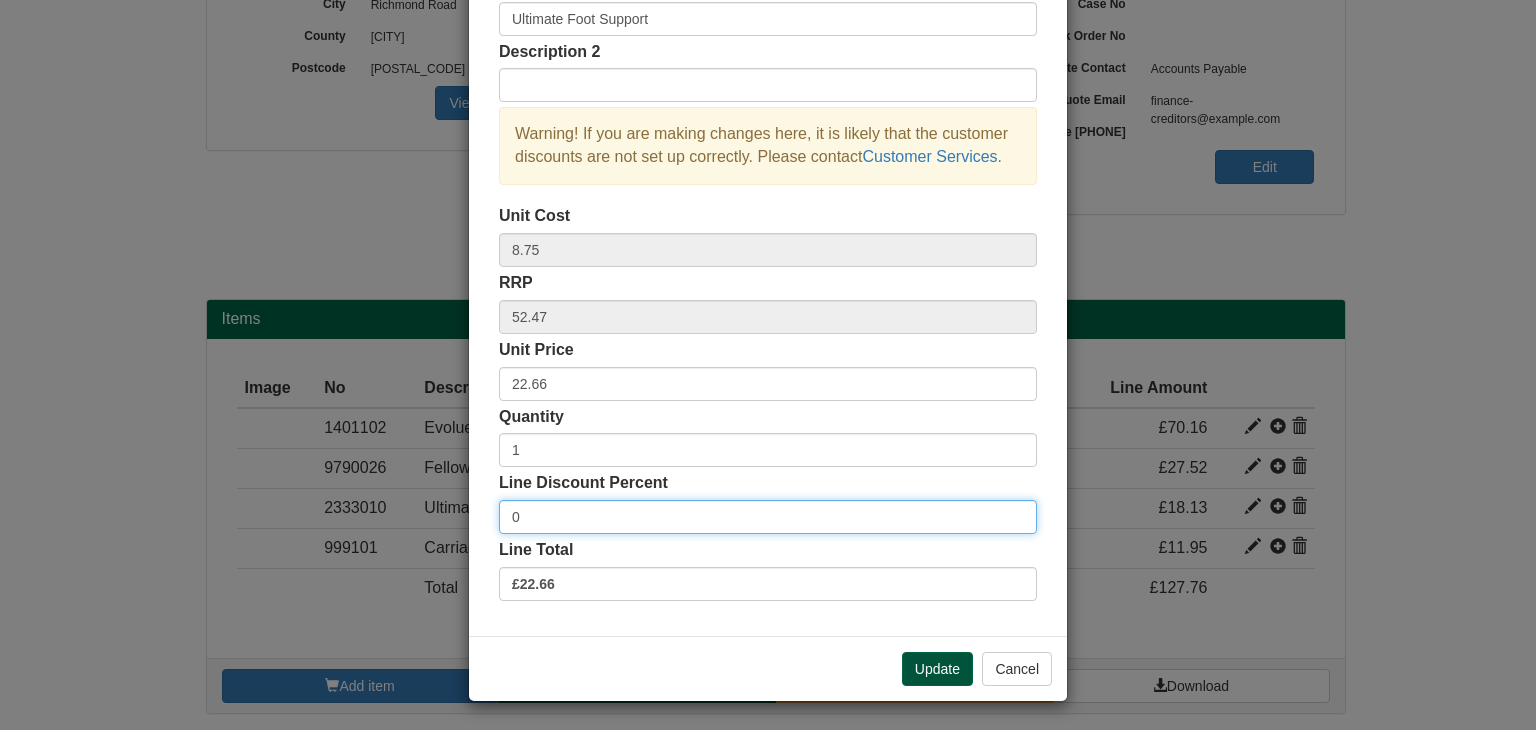 type on "0" 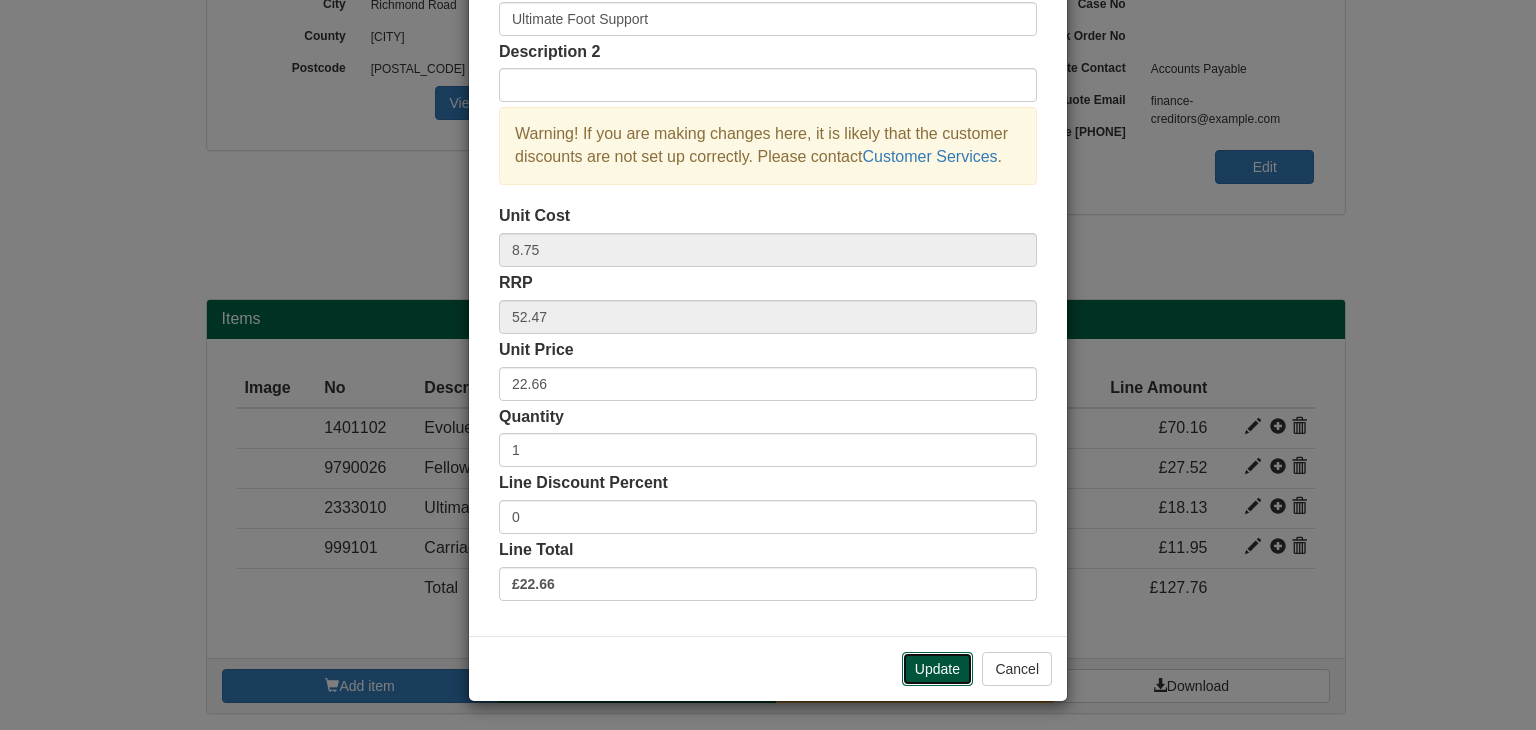 click on "Update" at bounding box center [937, 669] 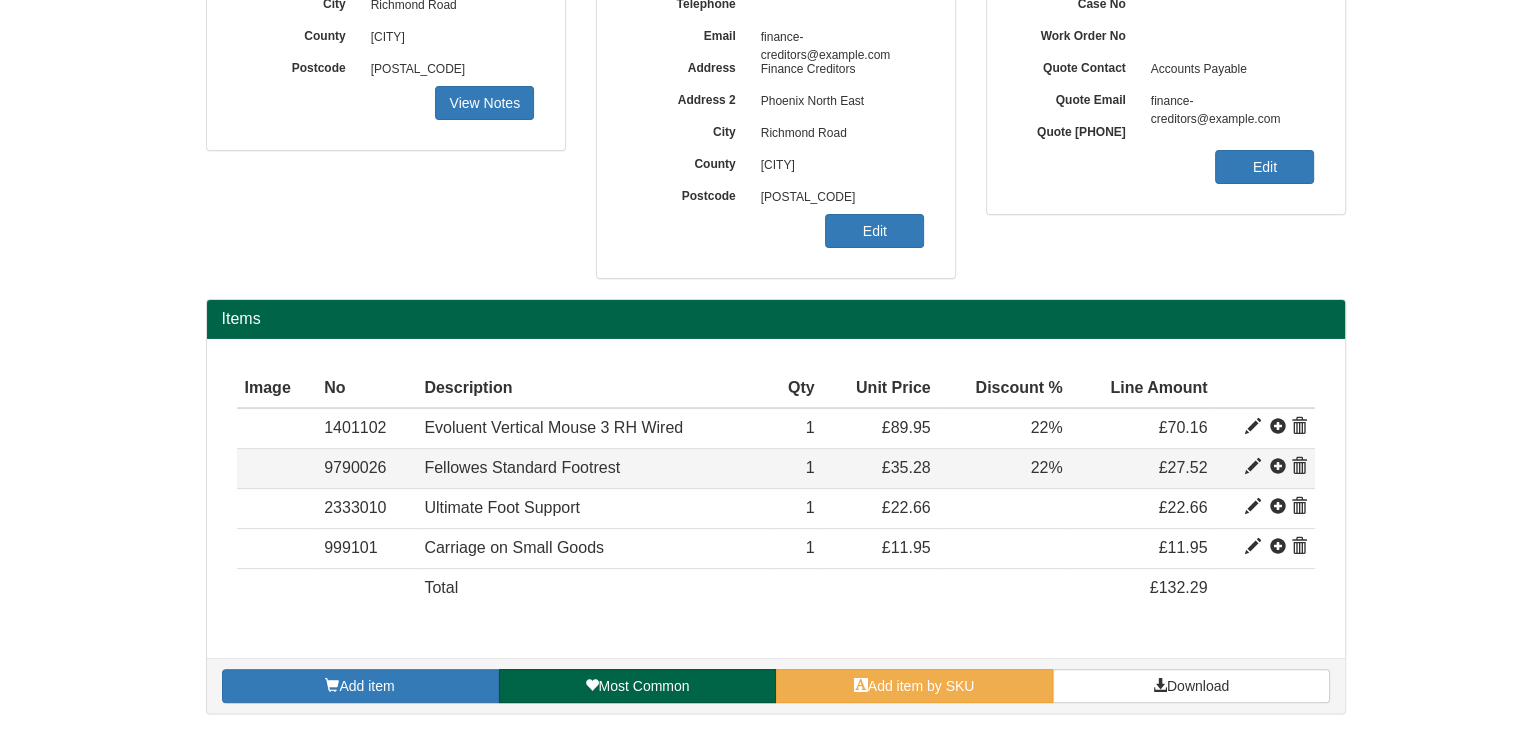 click at bounding box center [1253, 427] 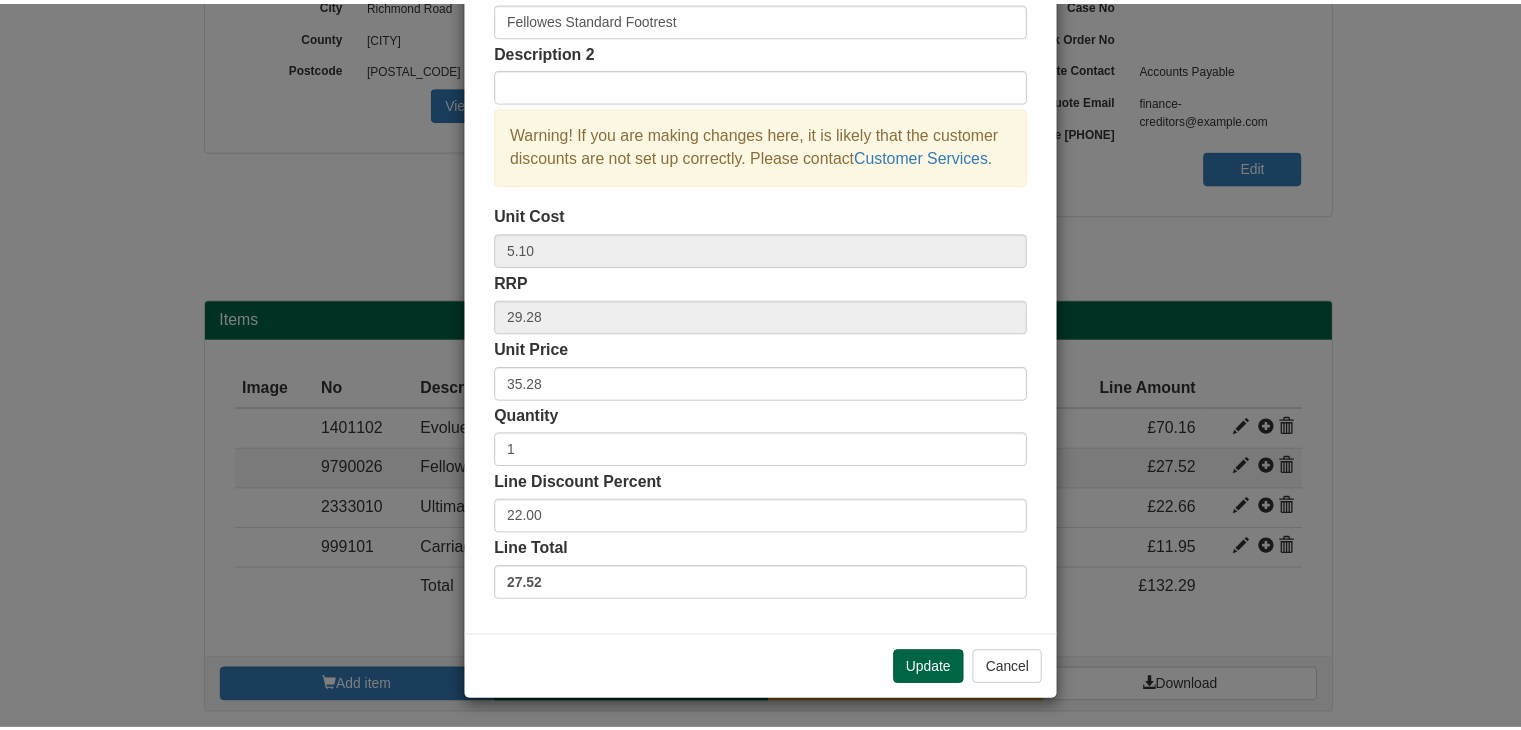 scroll, scrollTop: 0, scrollLeft: 0, axis: both 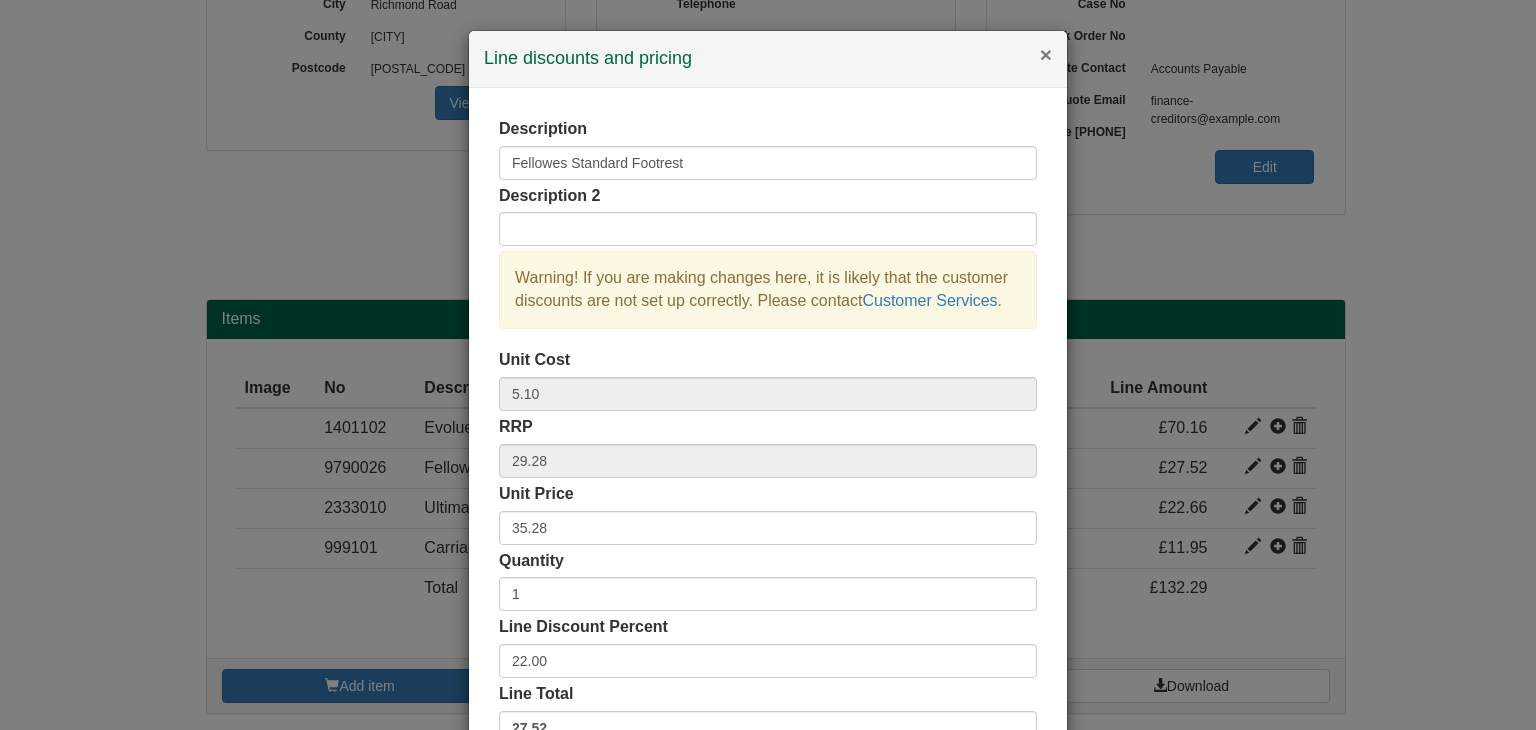 click on "×" at bounding box center [1046, 54] 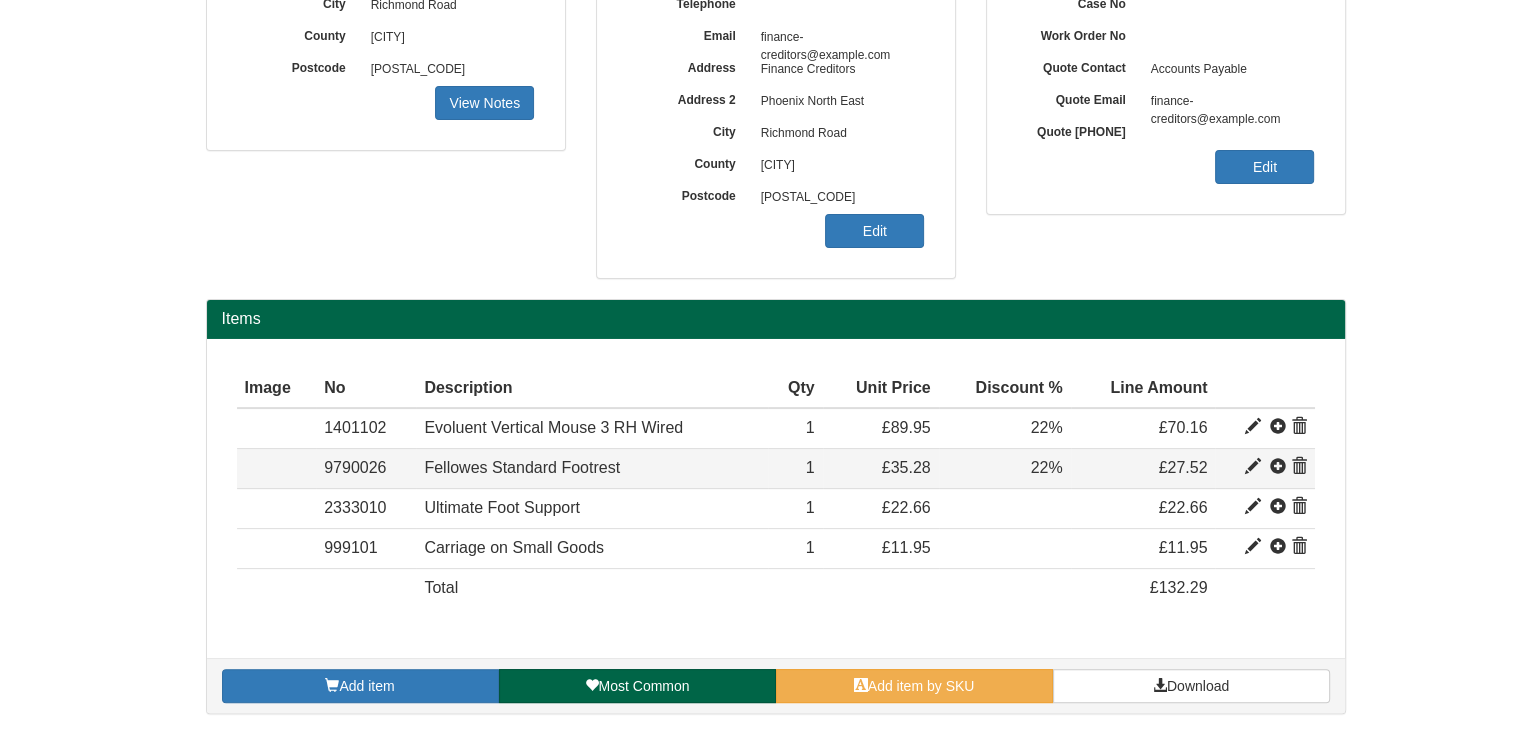 click at bounding box center (1299, 427) 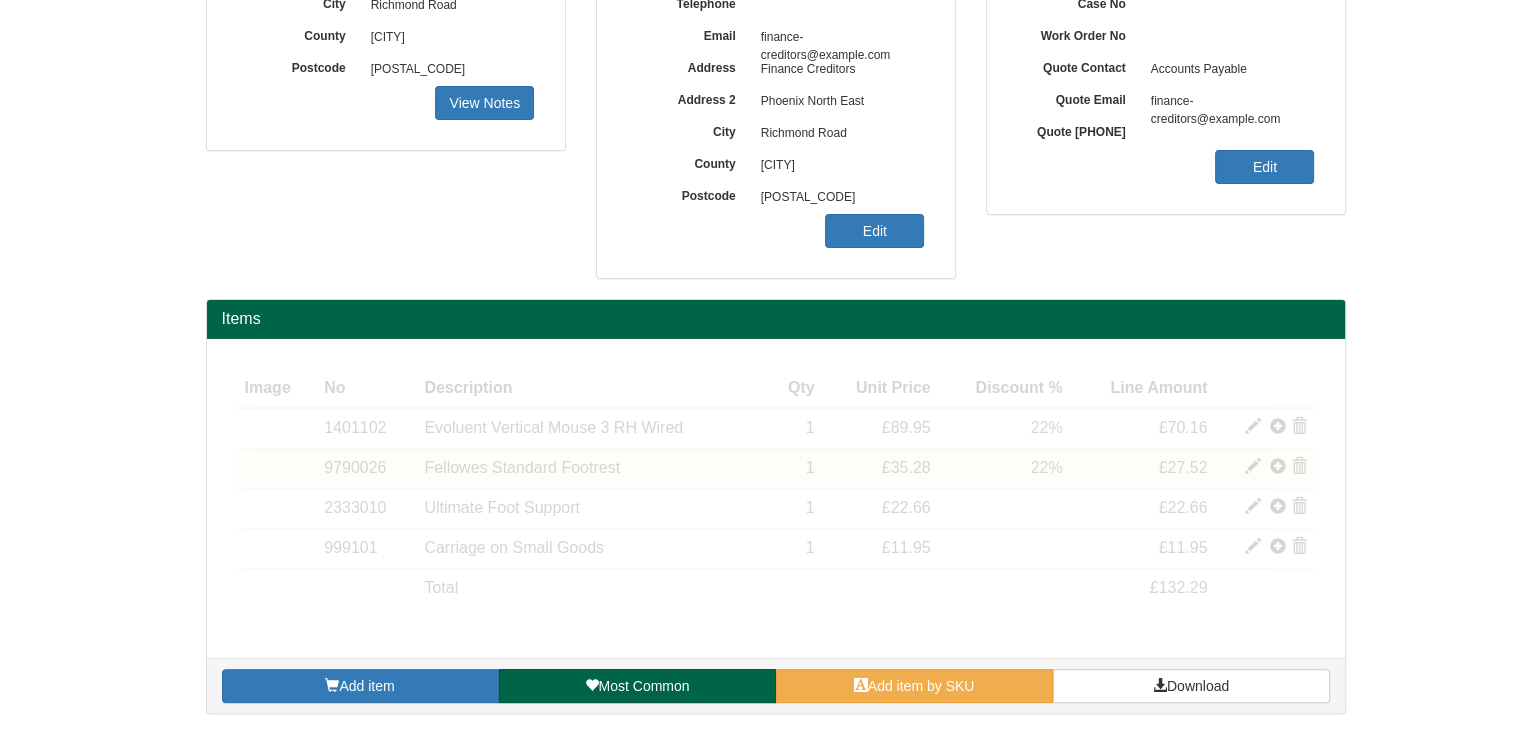 scroll, scrollTop: 360, scrollLeft: 0, axis: vertical 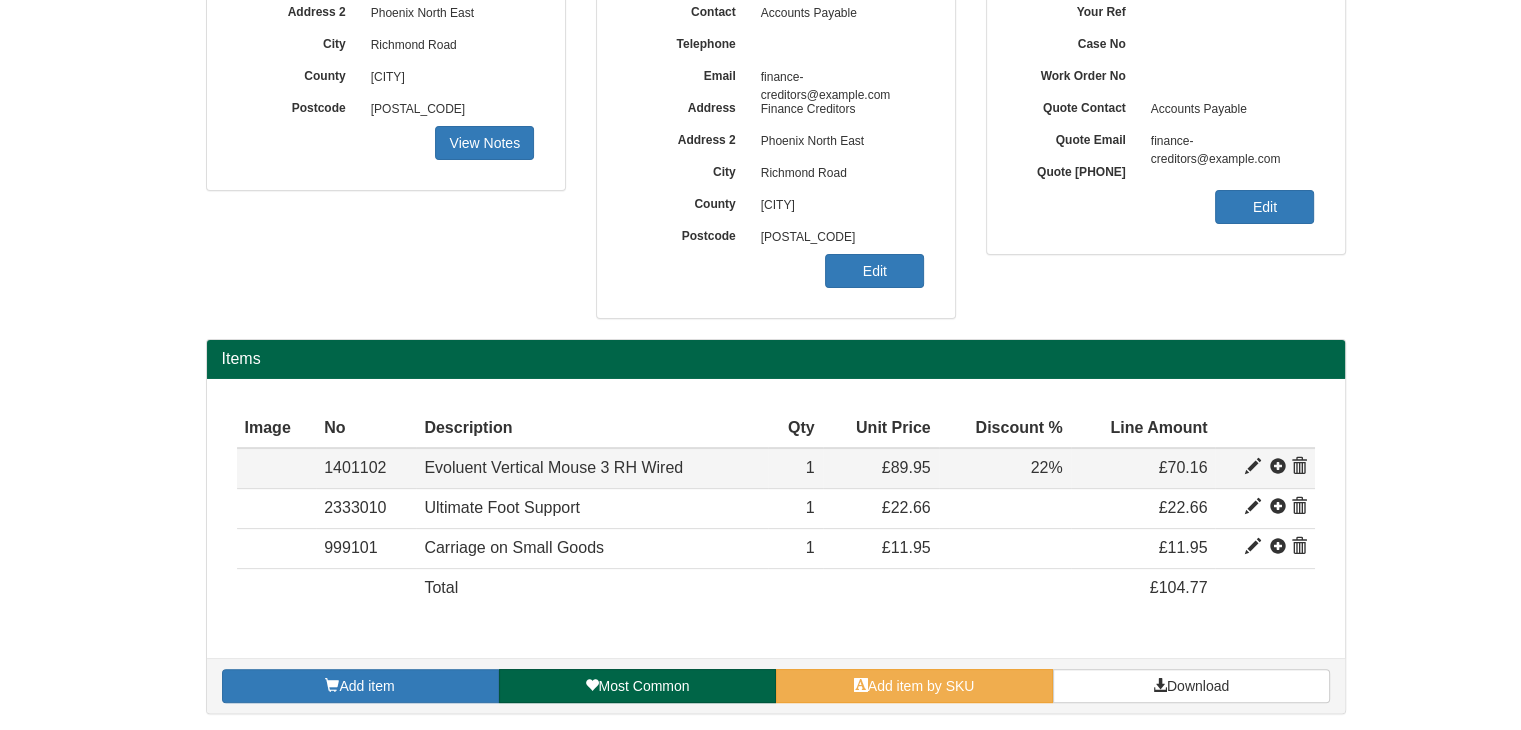 click at bounding box center (1253, 467) 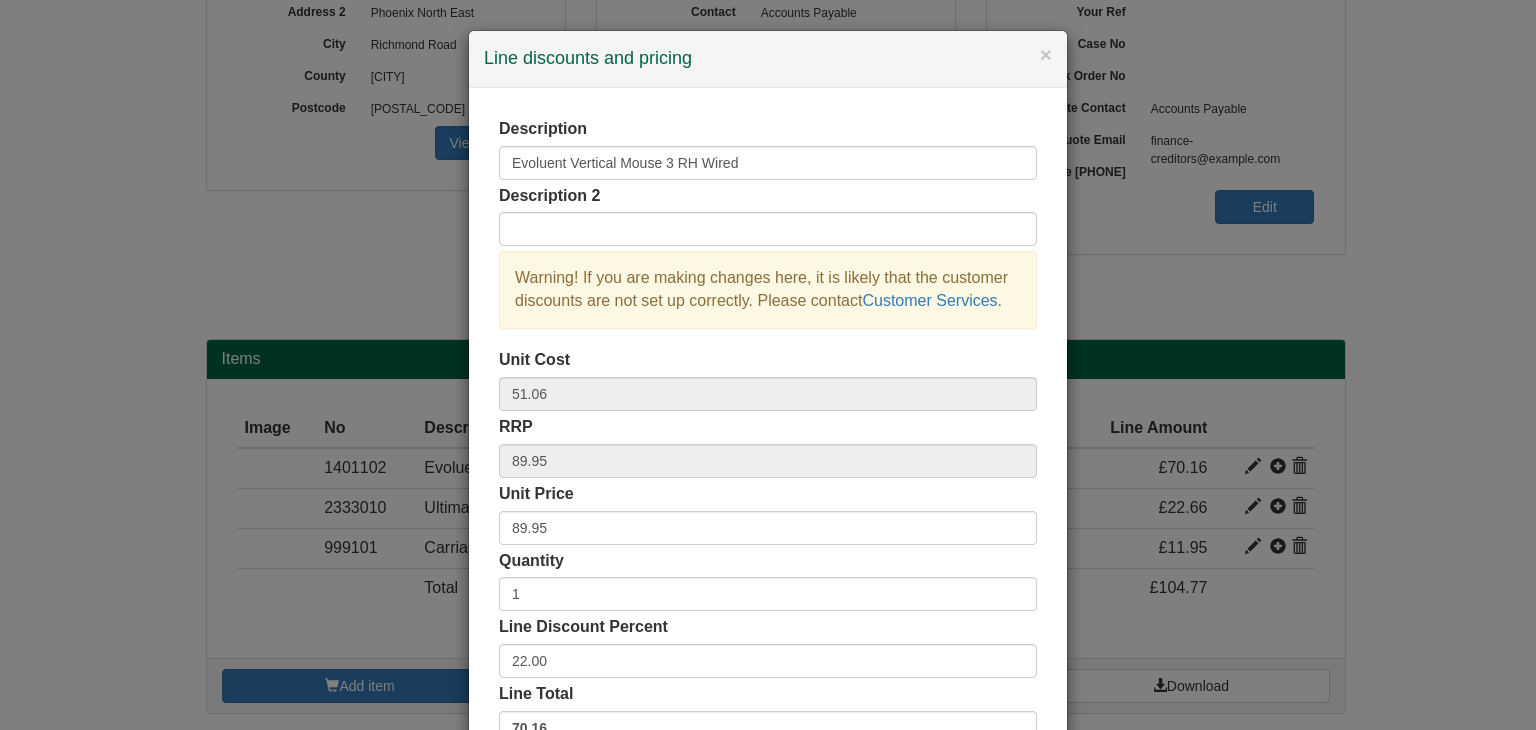 click on "Description
Evoluent Vertical Mouse 3 RH Wired
Description 2
Warning! If you are making changes here, it is likely that the customer discounts are not set up correctly. Please contact  Customer Services .
Unit Cost
51.06
RRP
89.95
Unit Price
89.95
1" at bounding box center (768, 365) 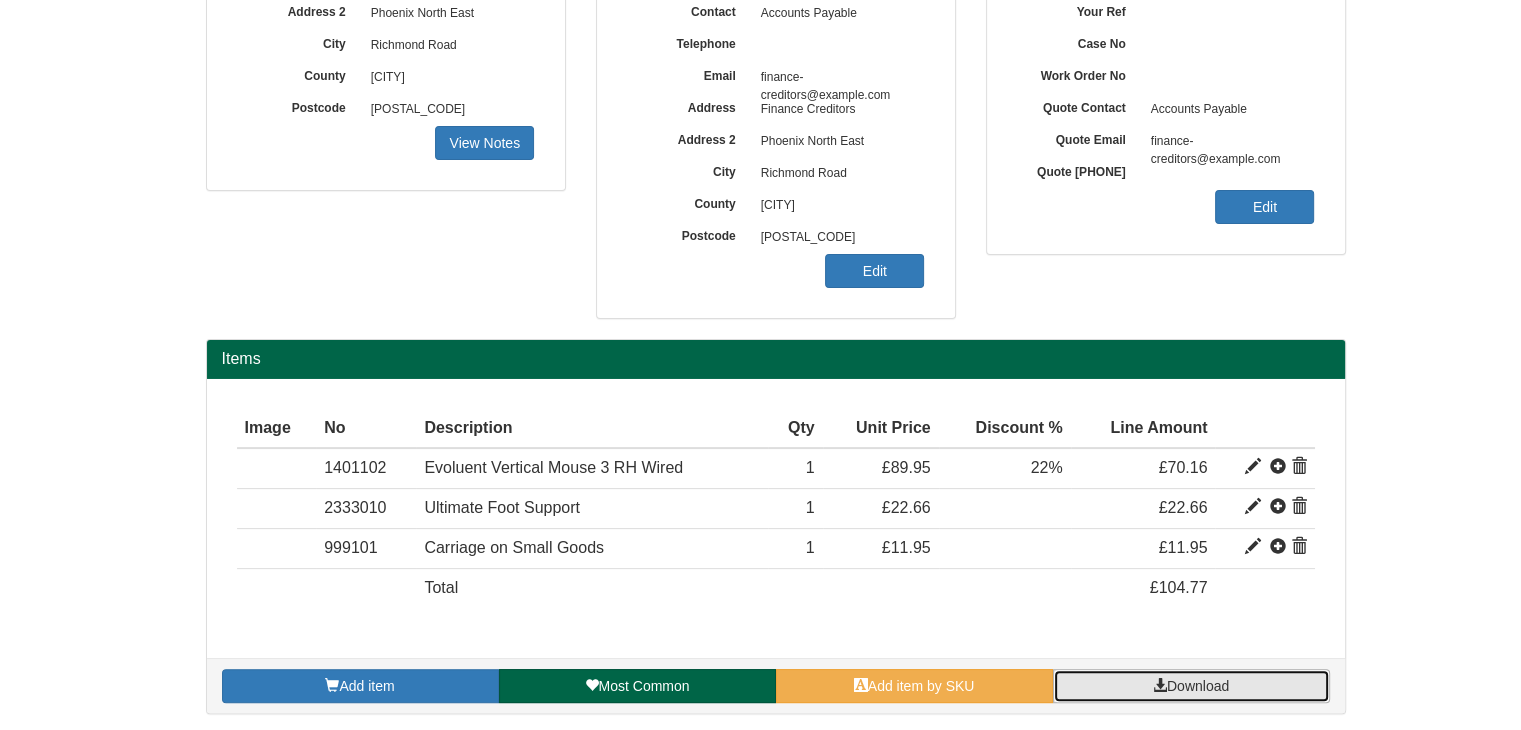 click on "Download" at bounding box center [1191, 686] 